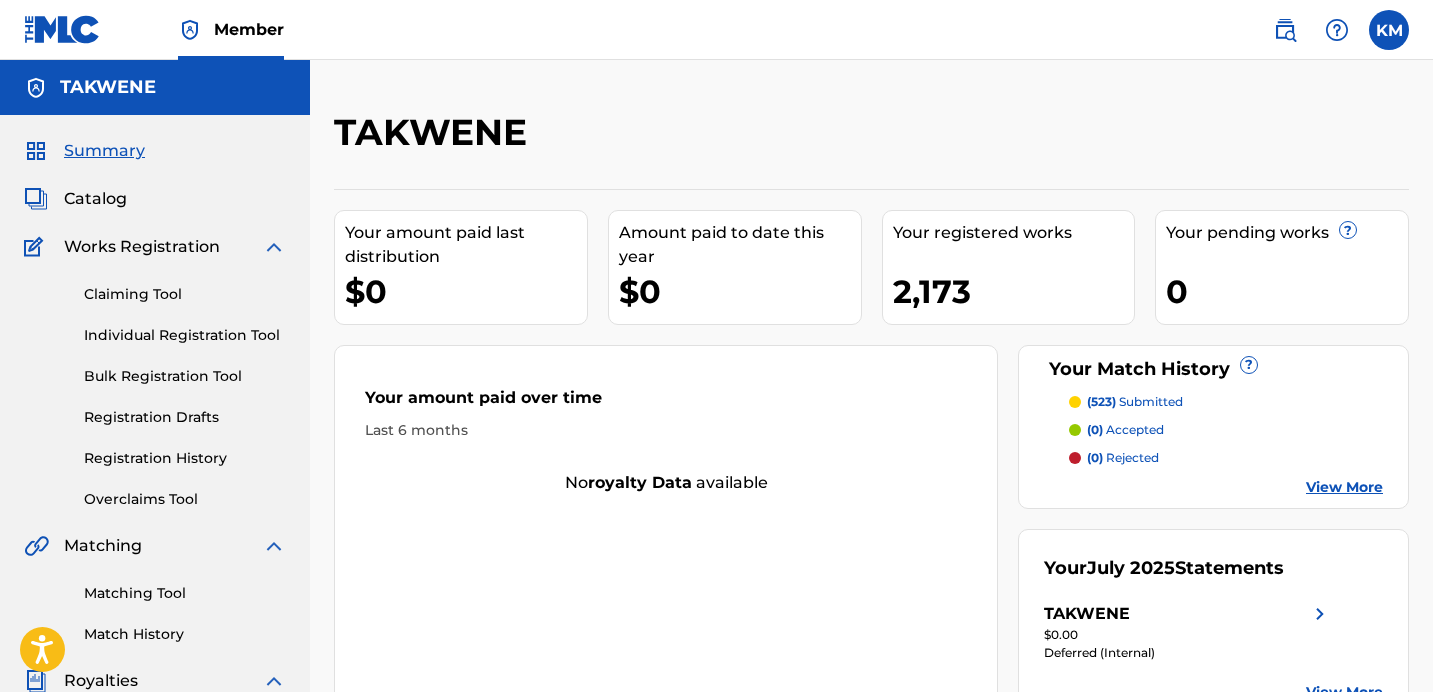 scroll, scrollTop: 0, scrollLeft: 0, axis: both 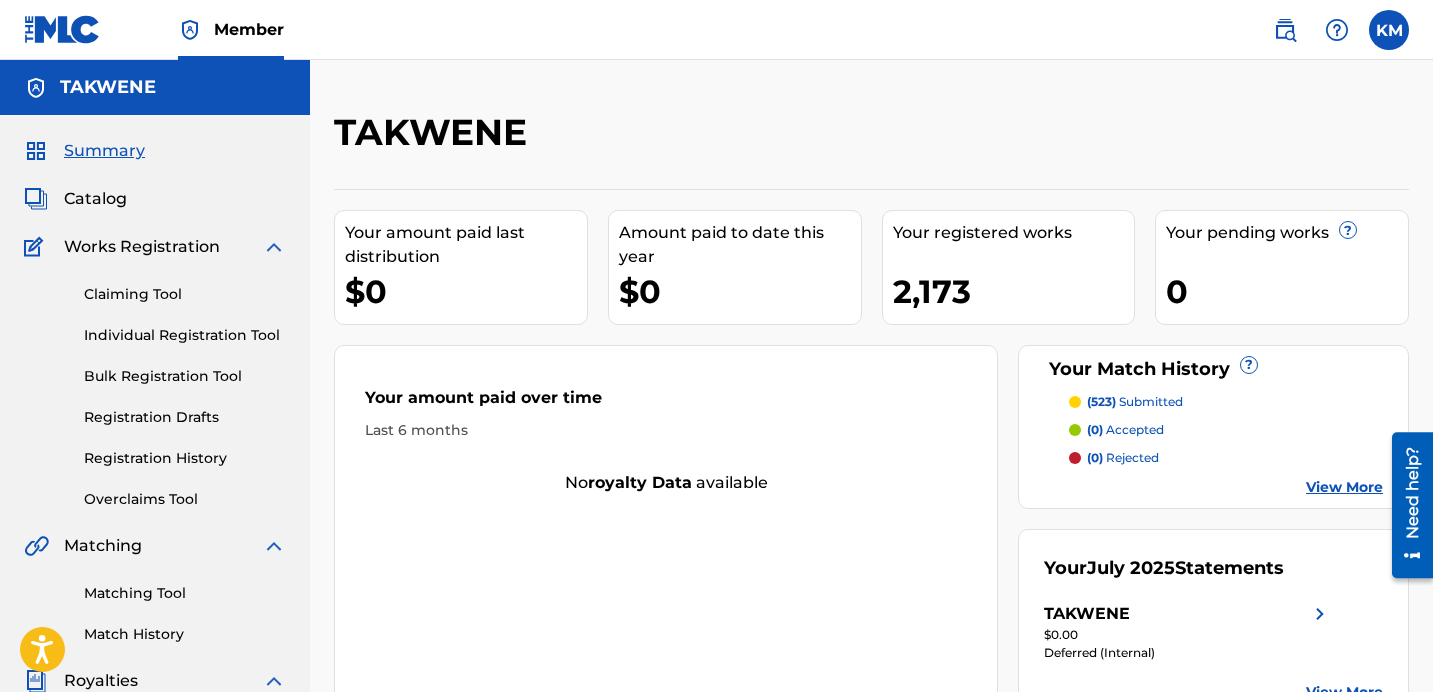 click on "Matching Tool" at bounding box center [185, 593] 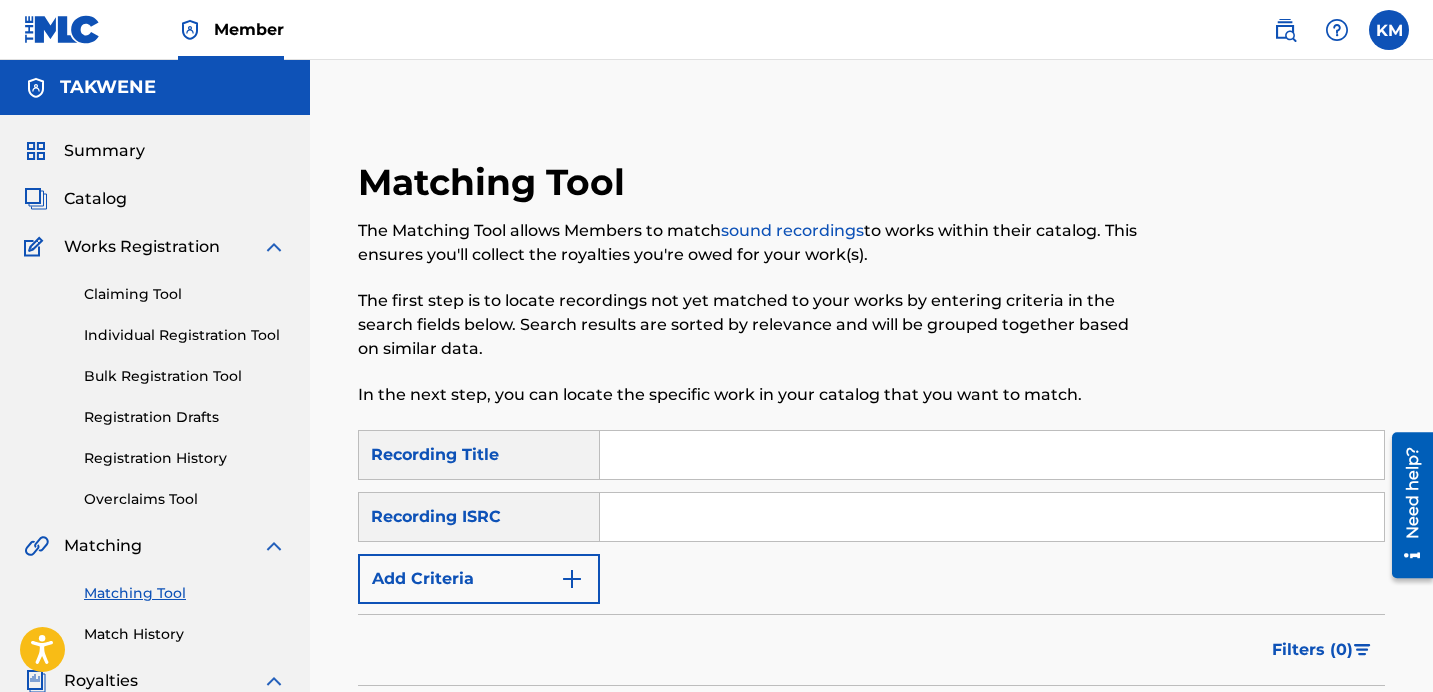 click on "Matching Tool Match History" at bounding box center (155, 601) 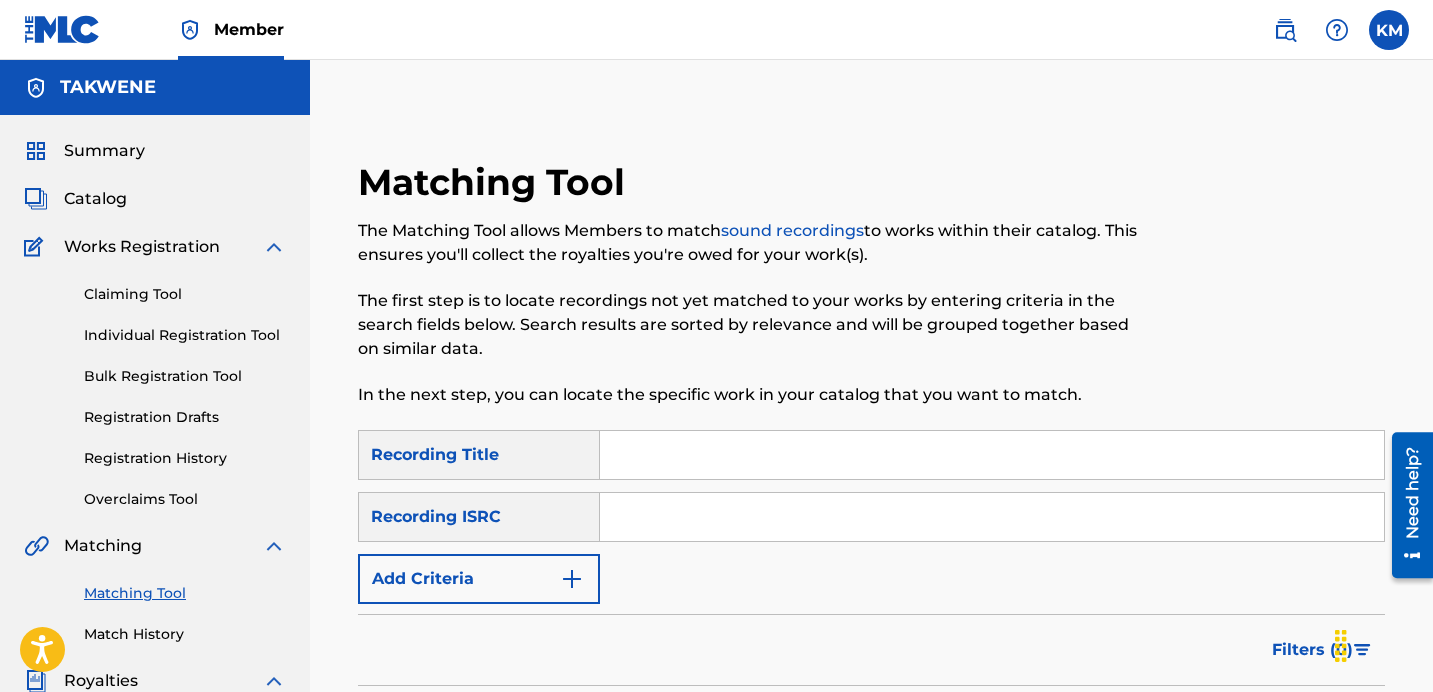 click on "Match History" at bounding box center [185, 634] 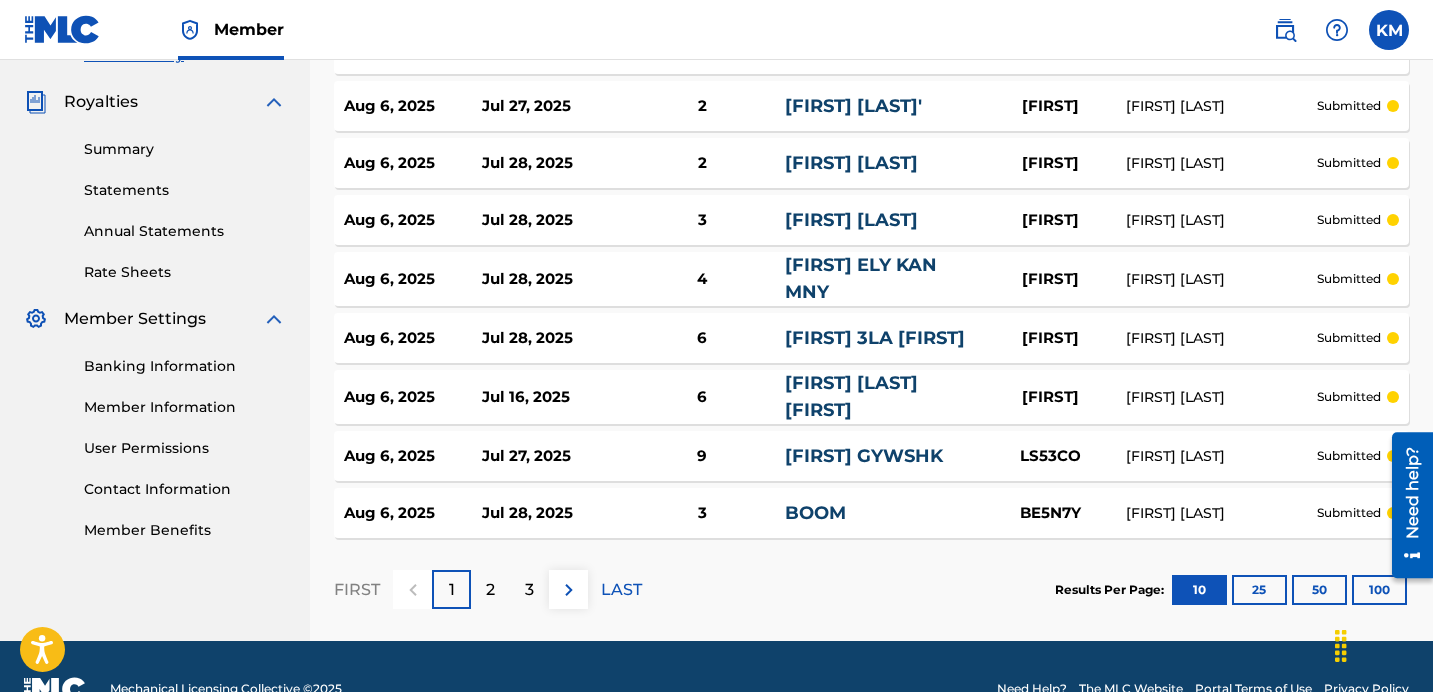 scroll, scrollTop: 632, scrollLeft: 0, axis: vertical 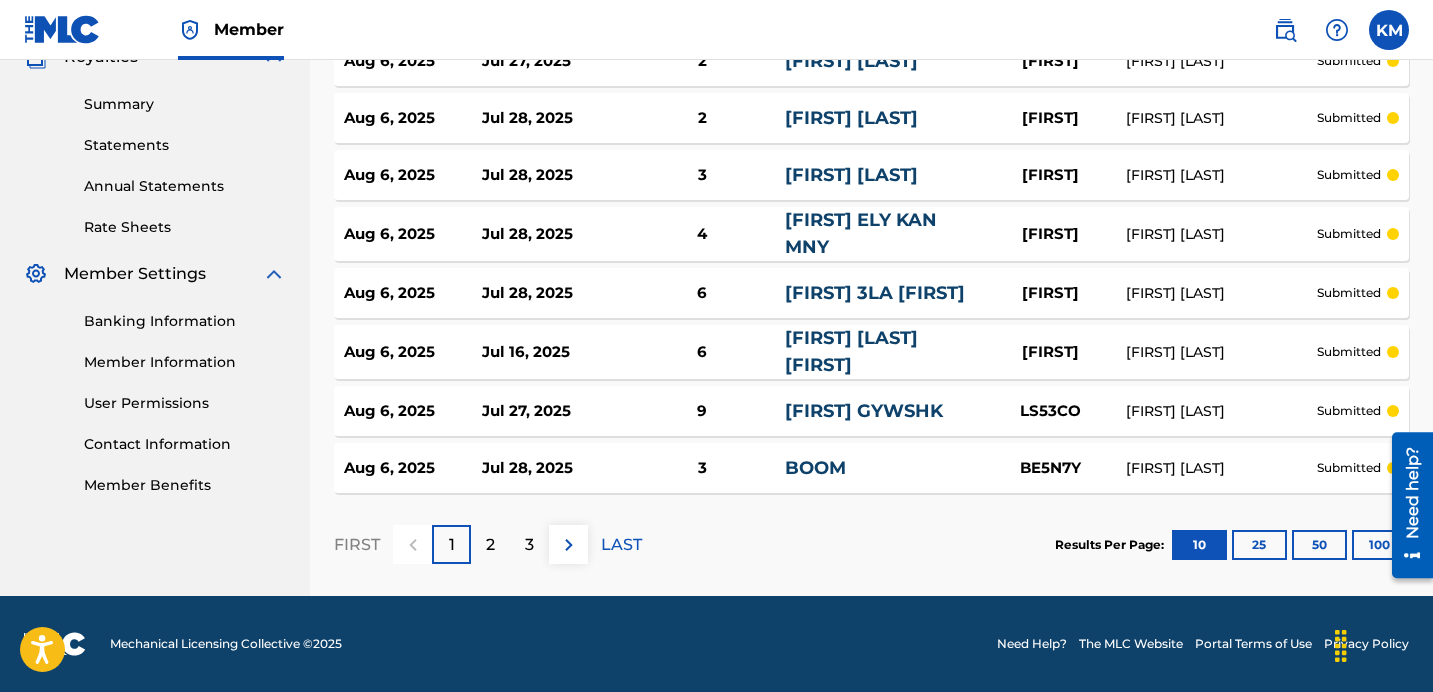 click on "100" at bounding box center [1379, 545] 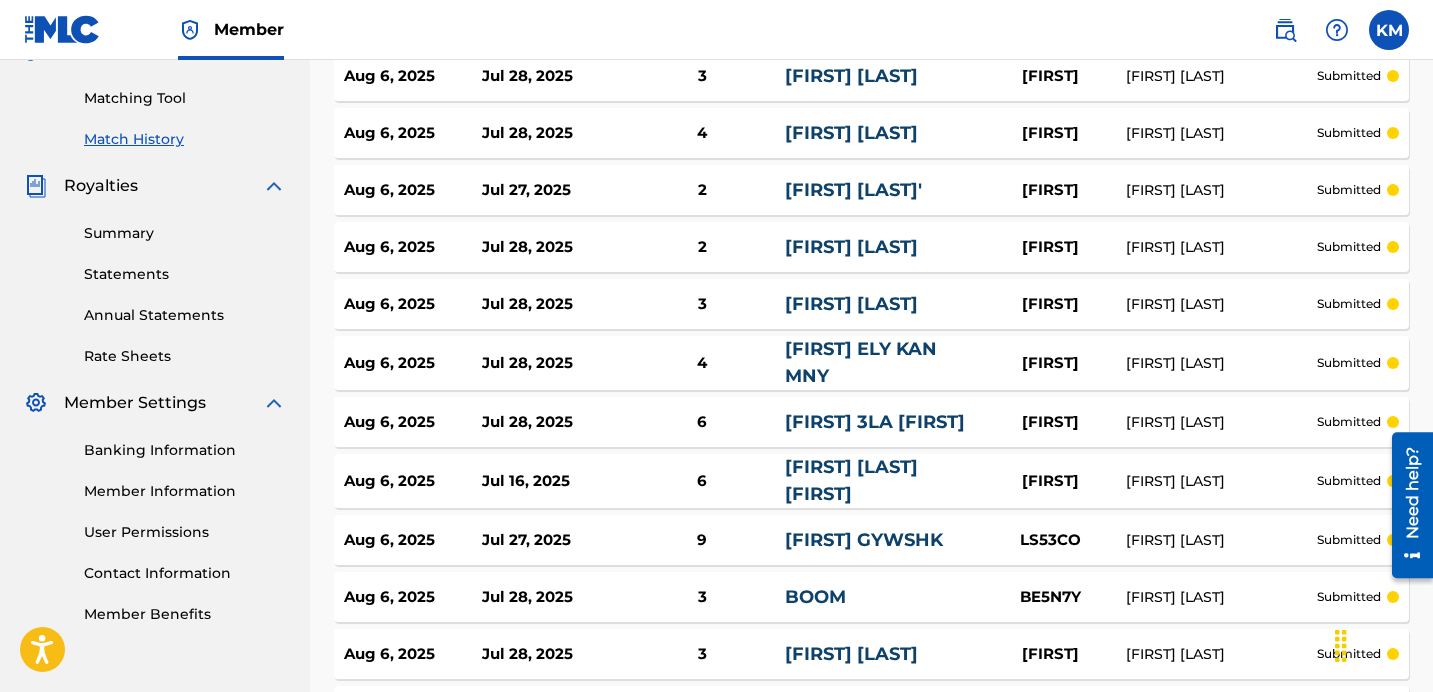 scroll, scrollTop: 0, scrollLeft: 0, axis: both 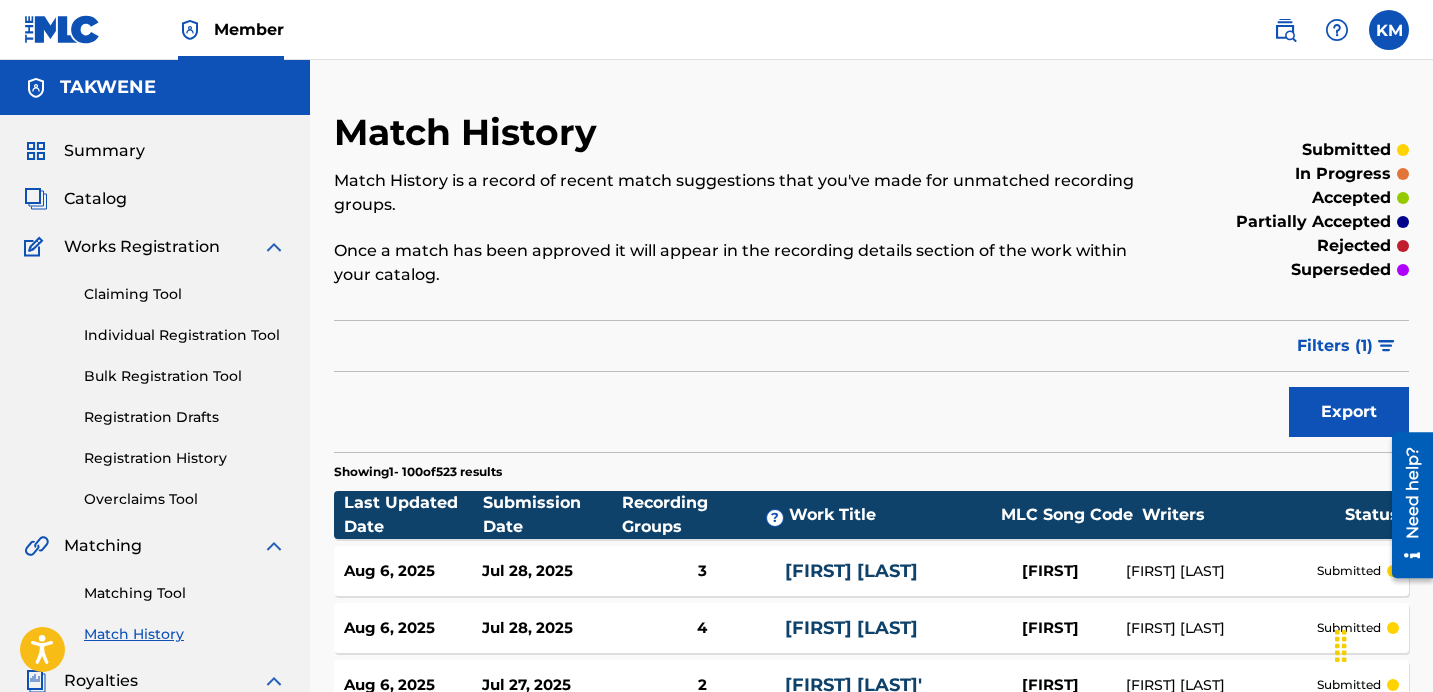 click on "Match History" at bounding box center (470, 132) 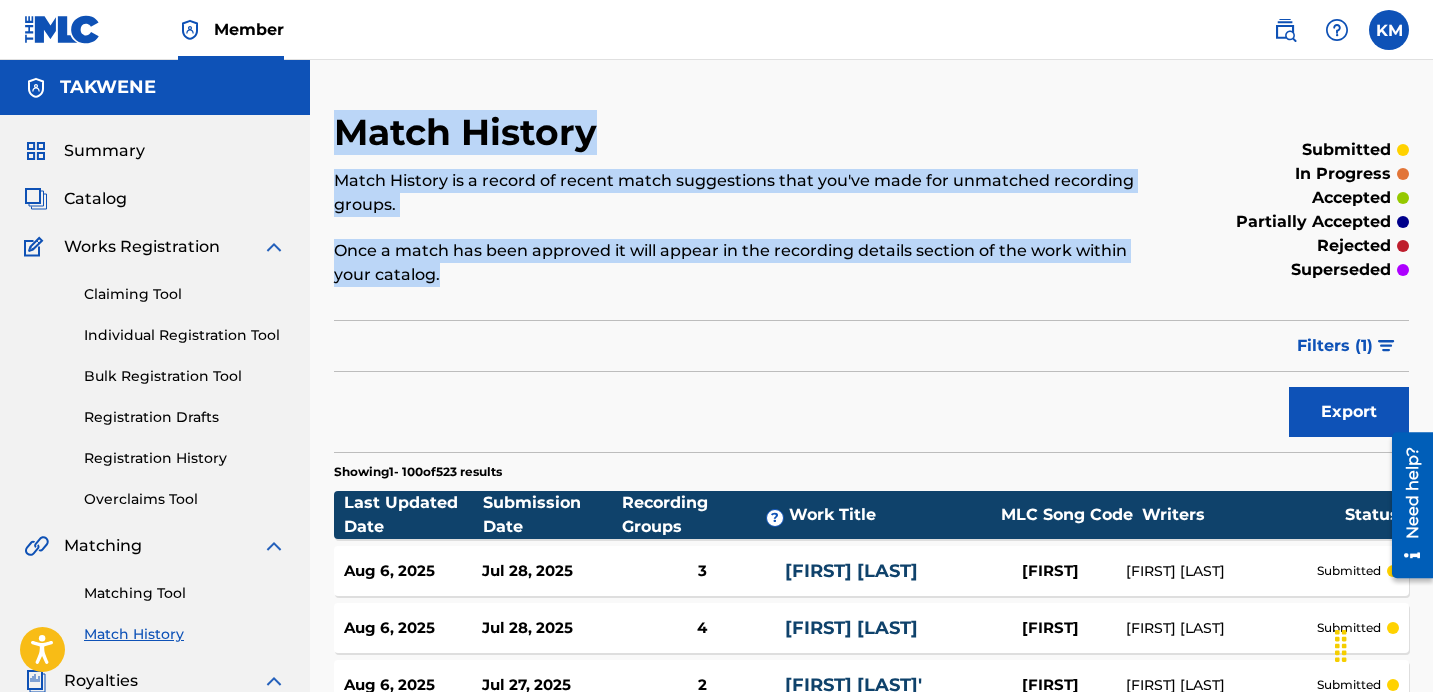 drag, startPoint x: 354, startPoint y: 127, endPoint x: 611, endPoint y: 286, distance: 302.20853 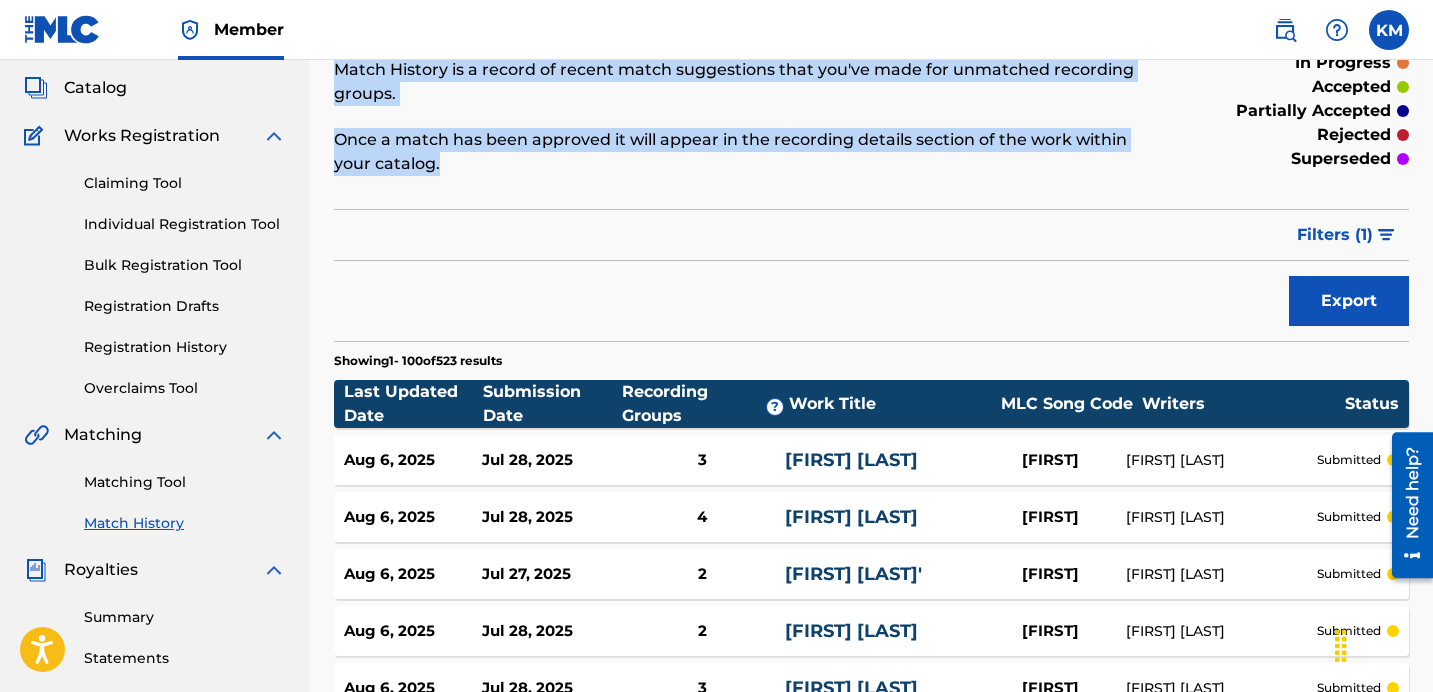 scroll, scrollTop: 113, scrollLeft: 0, axis: vertical 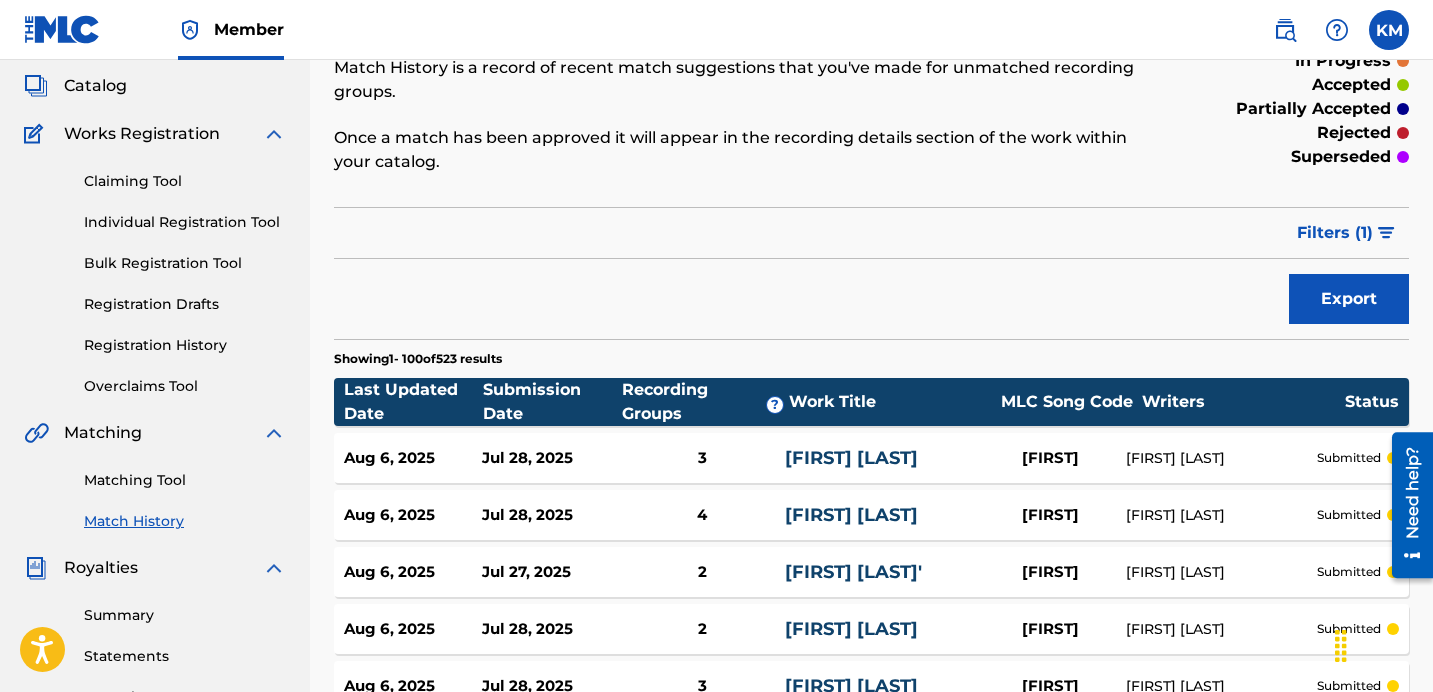 click on "Showing  1  -   100  of  523   results" at bounding box center (418, 359) 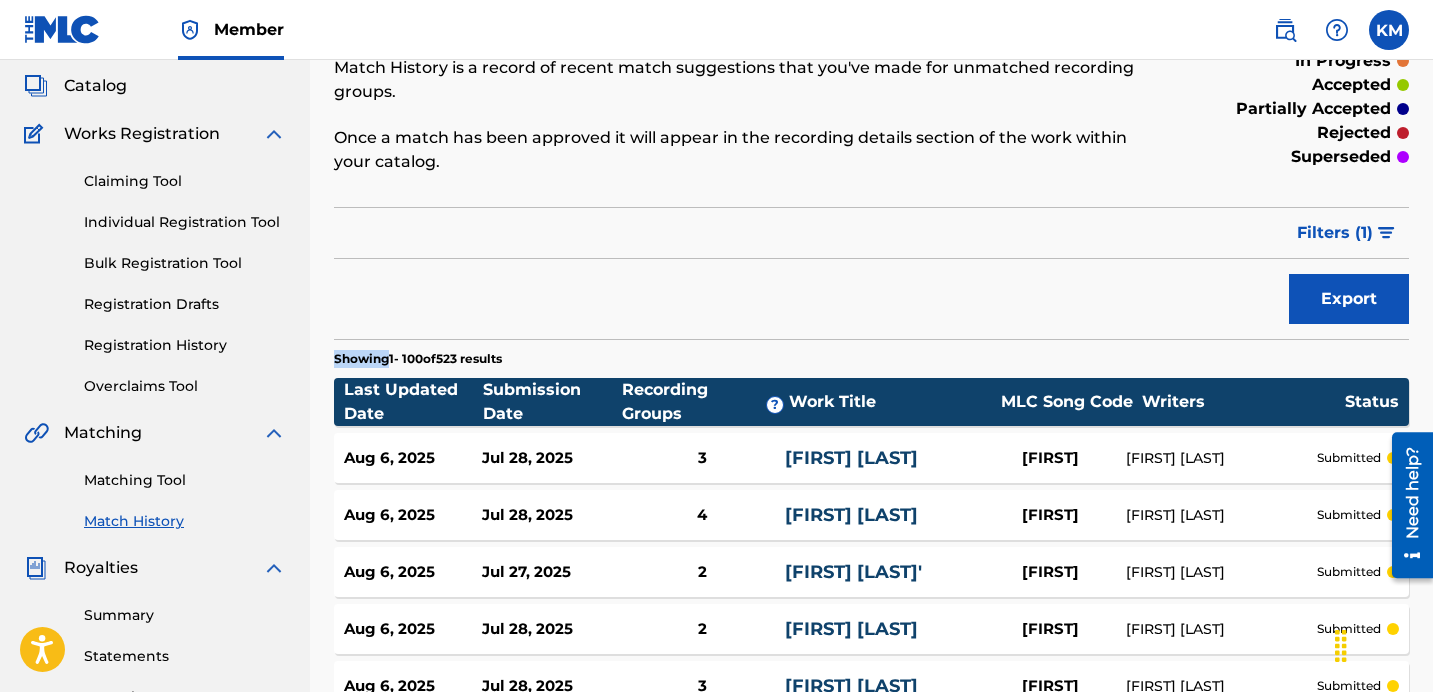 click on "Showing  1  -   100  of  523   results" at bounding box center (418, 359) 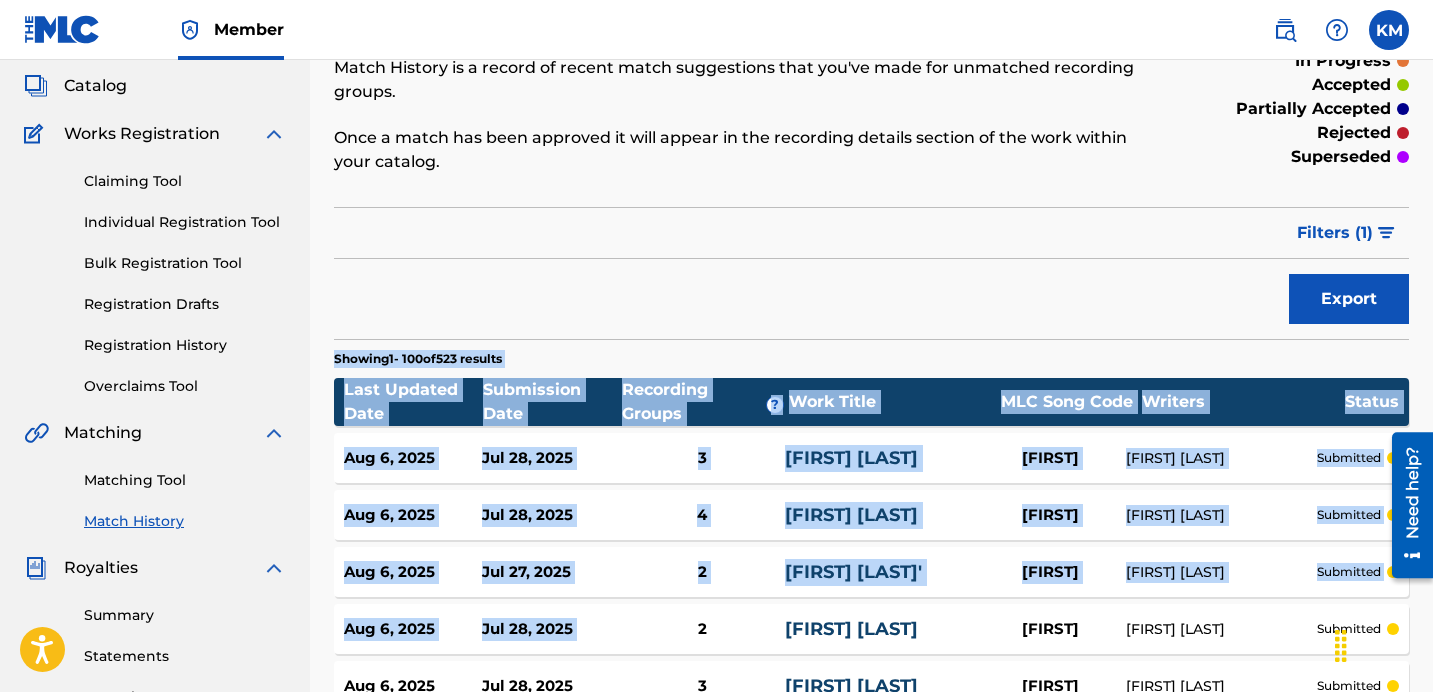 drag, startPoint x: 374, startPoint y: 355, endPoint x: 588, endPoint y: 622, distance: 342.17685 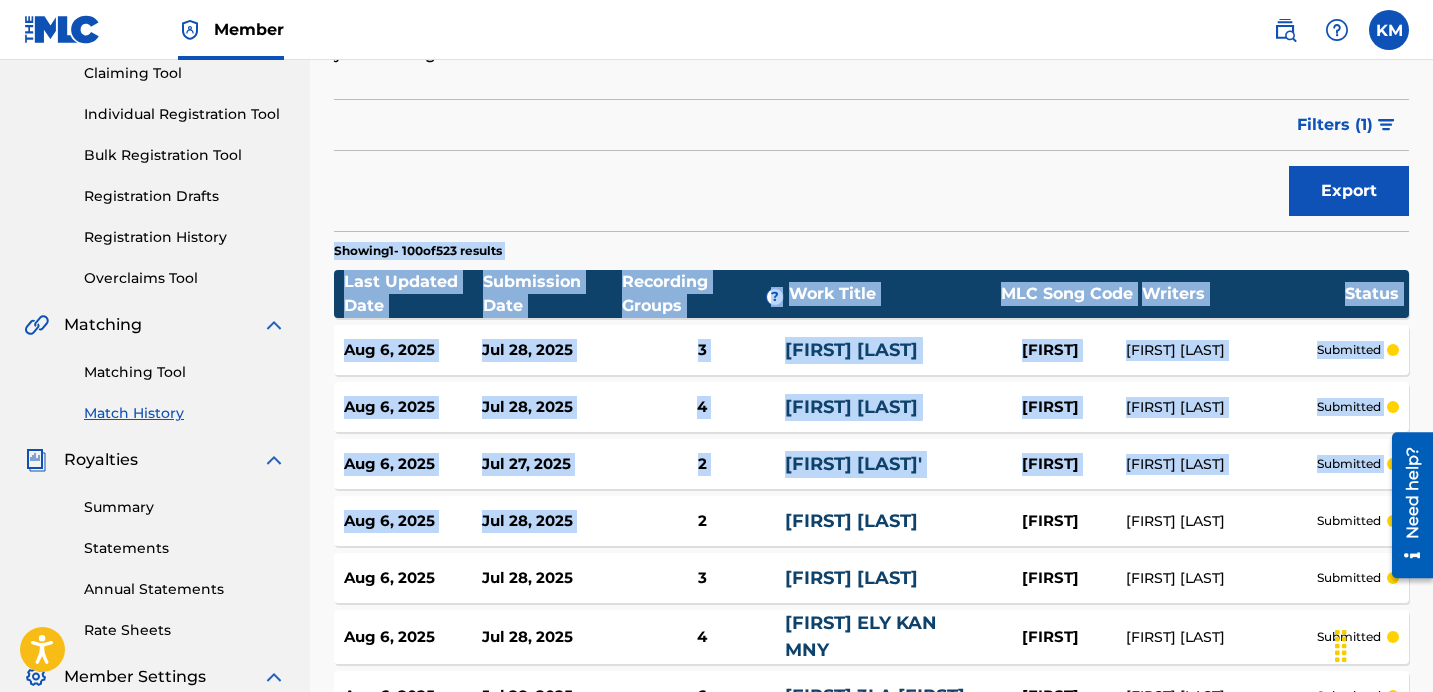 scroll, scrollTop: 228, scrollLeft: 0, axis: vertical 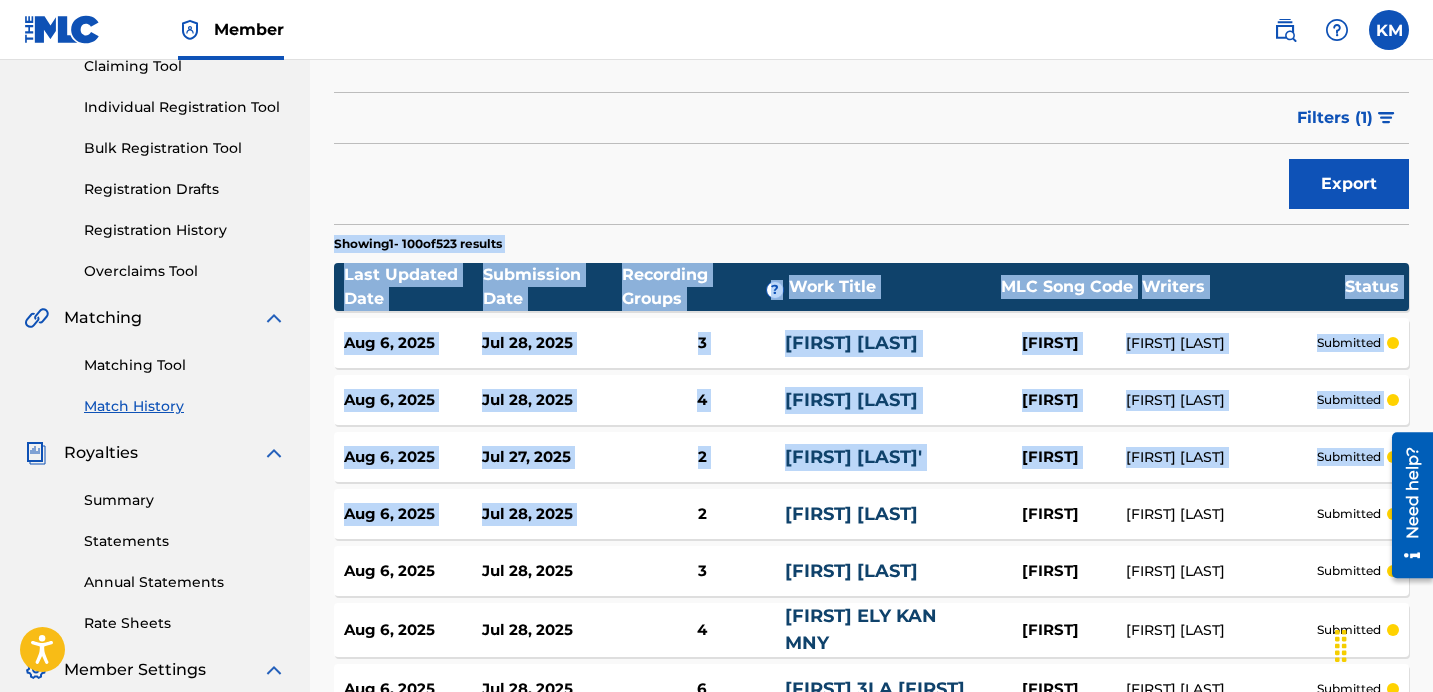 click on "Match History Match History is a record of recent match suggestions that you've made for unmatched recording groups. Once a match has been approved it will appear in the recording details section of the work within your catalog. submitted in progress accepted partially accepted rejected superseded Filter Submission Status Filter submitted accepted partially accepted rejected in progress superseded Sort Submission Date Last Updated Remove Filters Apply Filters Filters ( 1 ) Export Showing 1 - 100 of 523 results Last Updated Date Submission Date Recording Groups ? Work Title MLC Song Code Writers Status Aug 6, 2025 Jul 28, 2025 3 [FIRST] [LAST] DQ3VPX [FIRST] [LAST] submitted Aug 6, 2025 Jul 28, 2025 4 [FIRST] AW5D9R [FIRST] [LAST] submitted Aug 6, 2025 Jul 27, 2025 2 [FIRST] [LAST] AW3W3Q [FIRST] [LAST] submitted Aug 6, 2025 Jul 28, 2025 2 [FIRST] [LAST] HQ1G99 [FIRST] [LAST] submitted Aug 6, 2025 Jul 28, 2025 3 [FIRST] [LAST] N72MH4 submitted 4" at bounding box center [871, 3058] 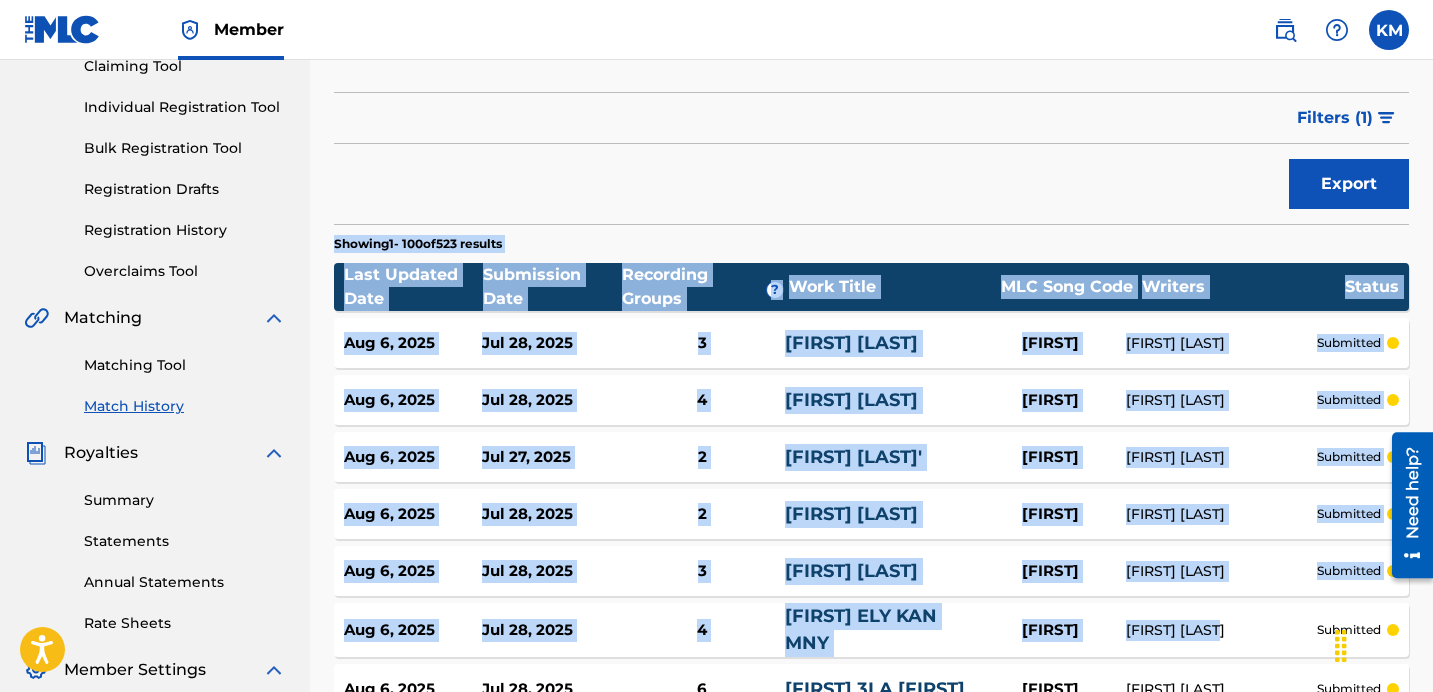 drag, startPoint x: 331, startPoint y: 234, endPoint x: 1270, endPoint y: 639, distance: 1022.61725 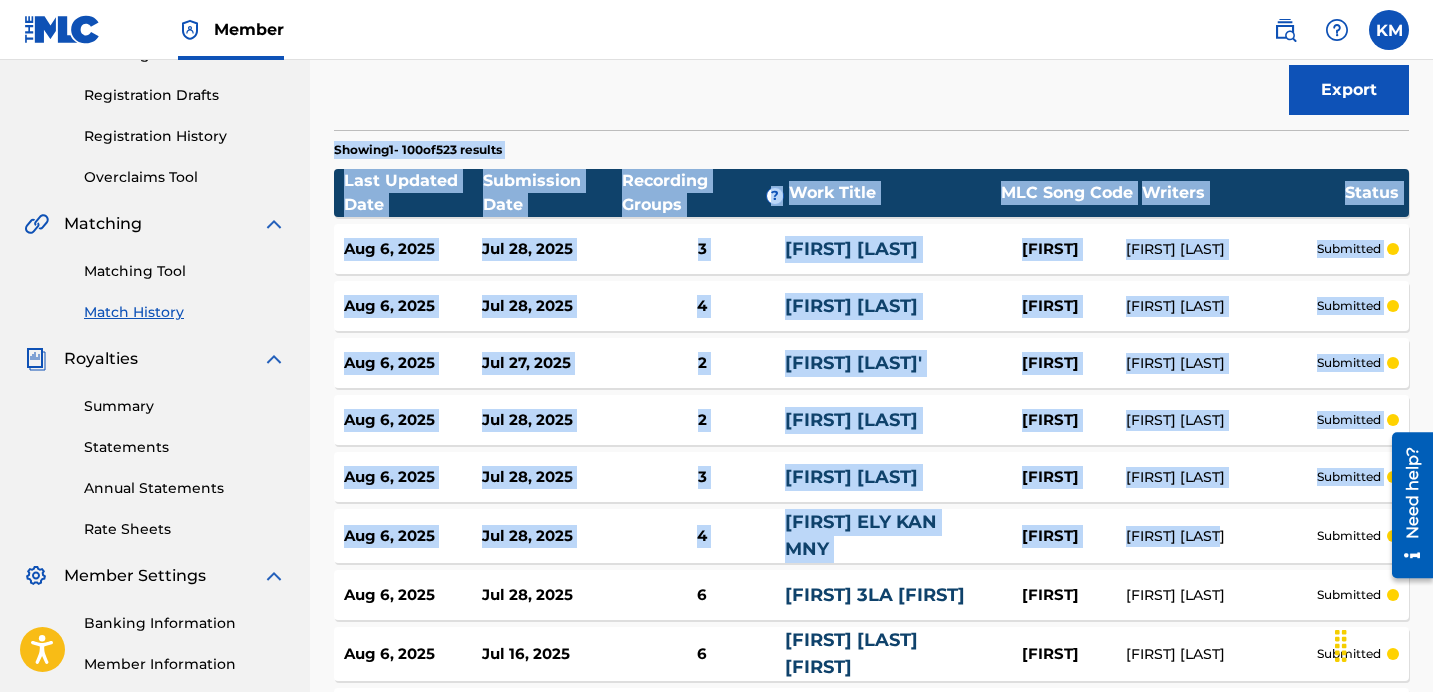 scroll, scrollTop: 327, scrollLeft: 0, axis: vertical 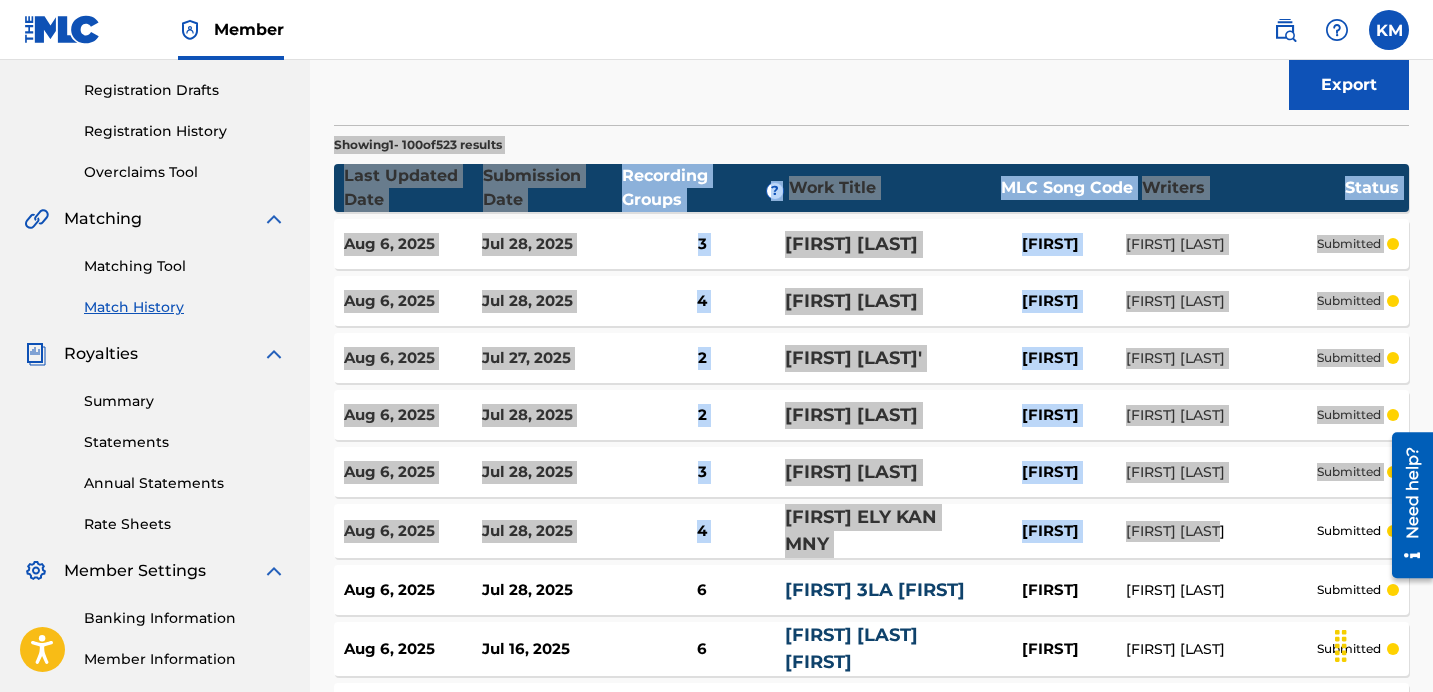 drag, startPoint x: 1386, startPoint y: 543, endPoint x: 1087, endPoint y: 195, distance: 458.80823 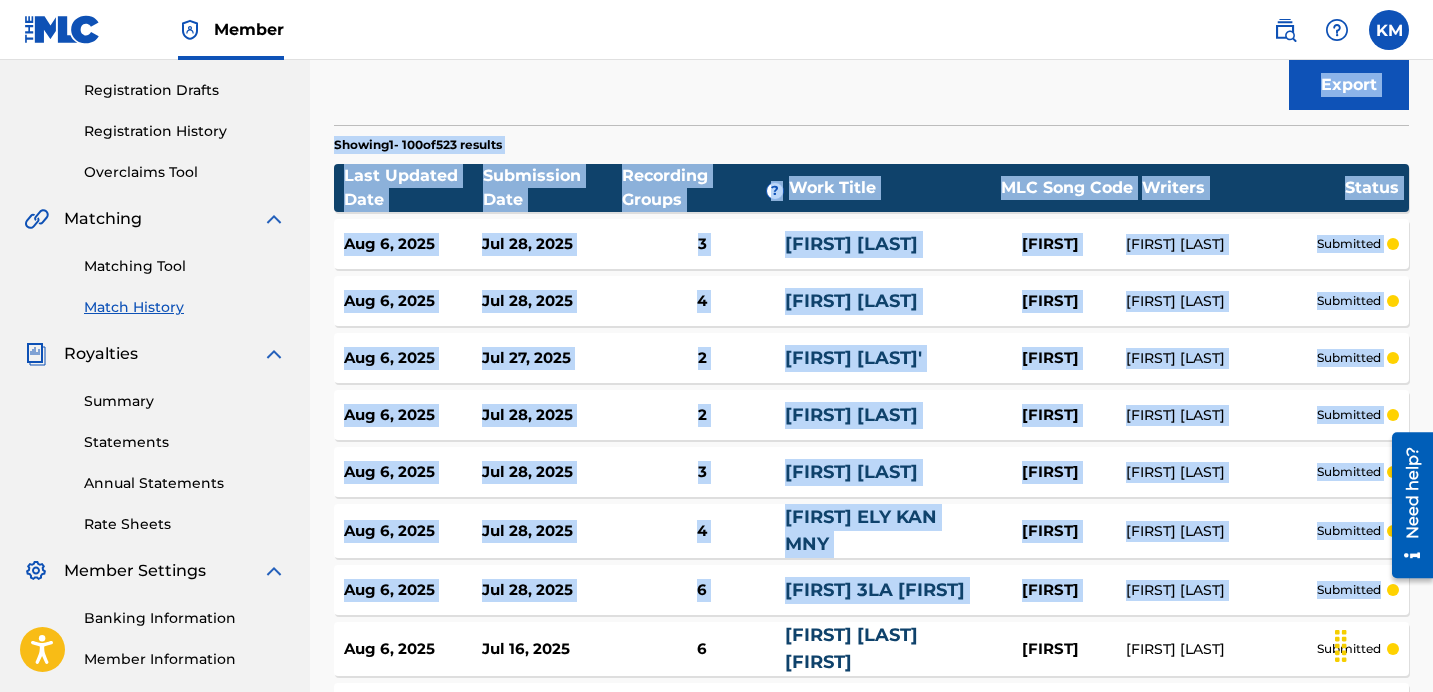 drag, startPoint x: 1110, startPoint y: 83, endPoint x: 1383, endPoint y: 593, distance: 578.47125 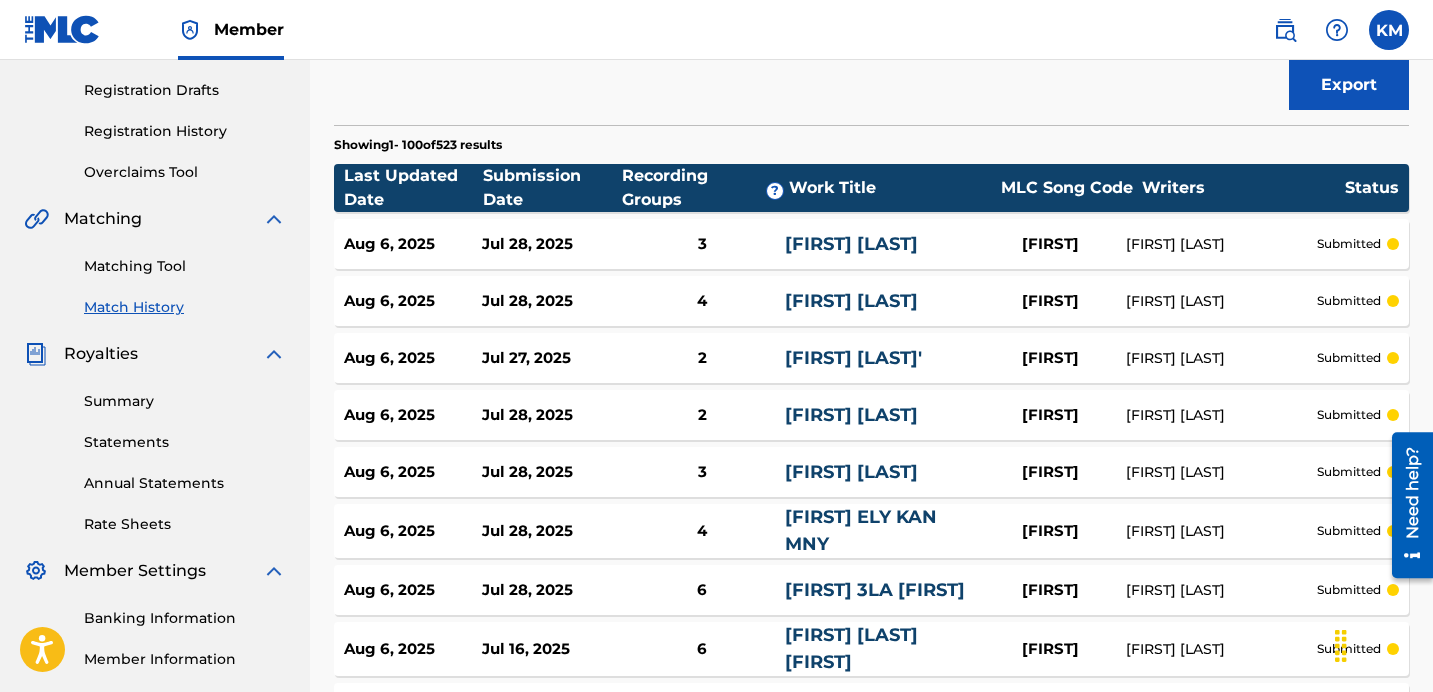 click on "3" at bounding box center (702, 244) 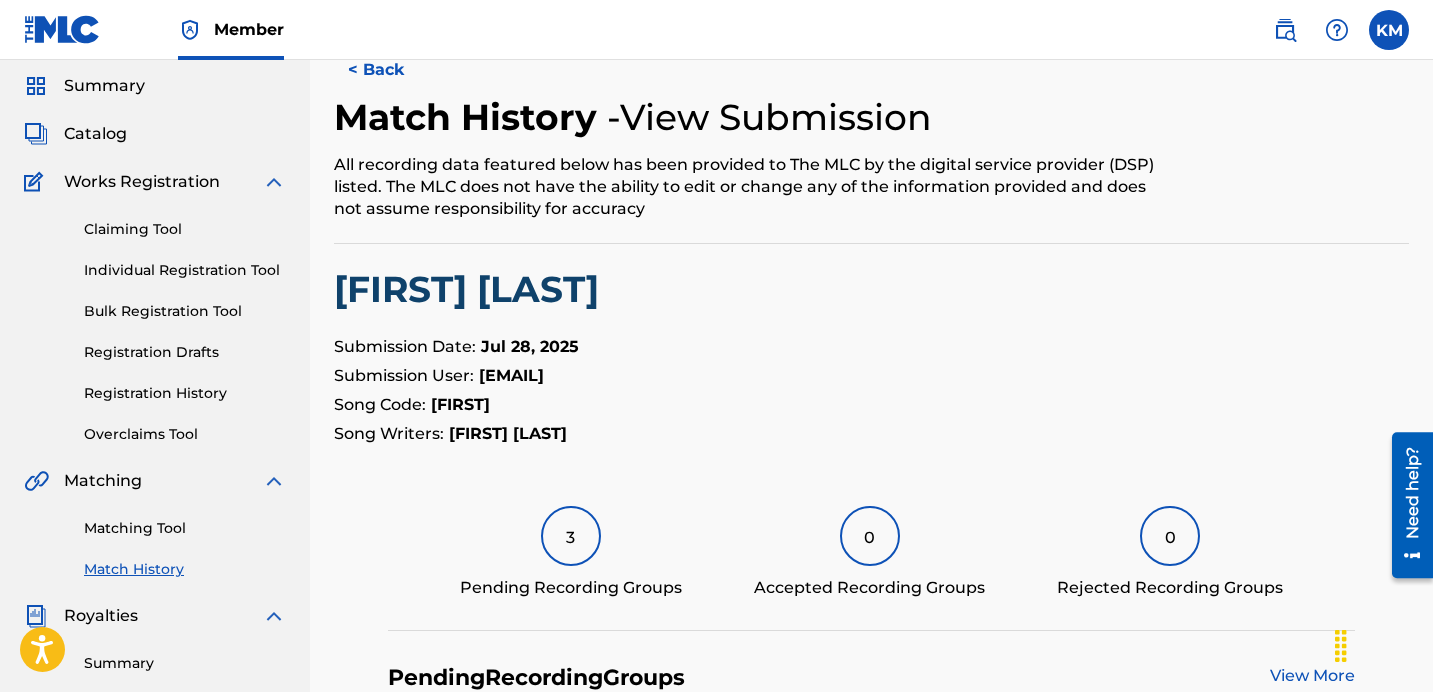 scroll, scrollTop: 0, scrollLeft: 0, axis: both 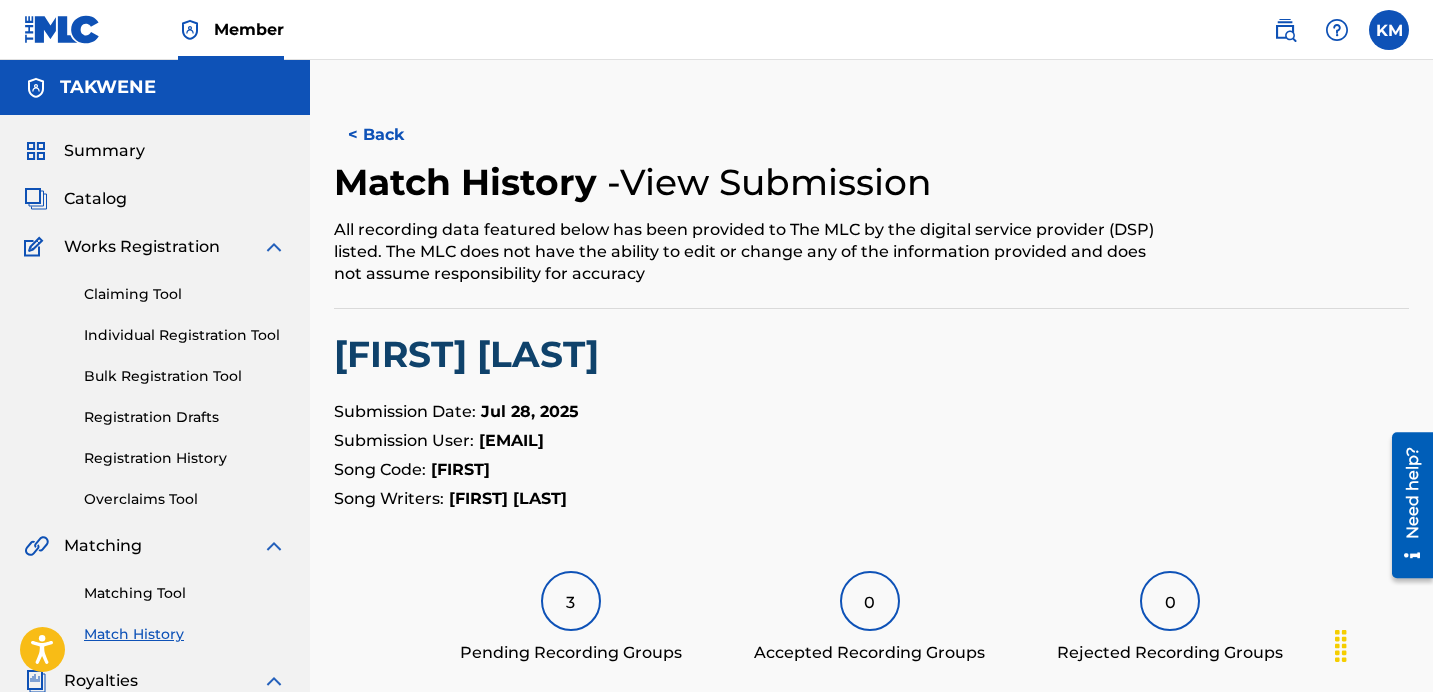 click on "Summary" at bounding box center (104, 151) 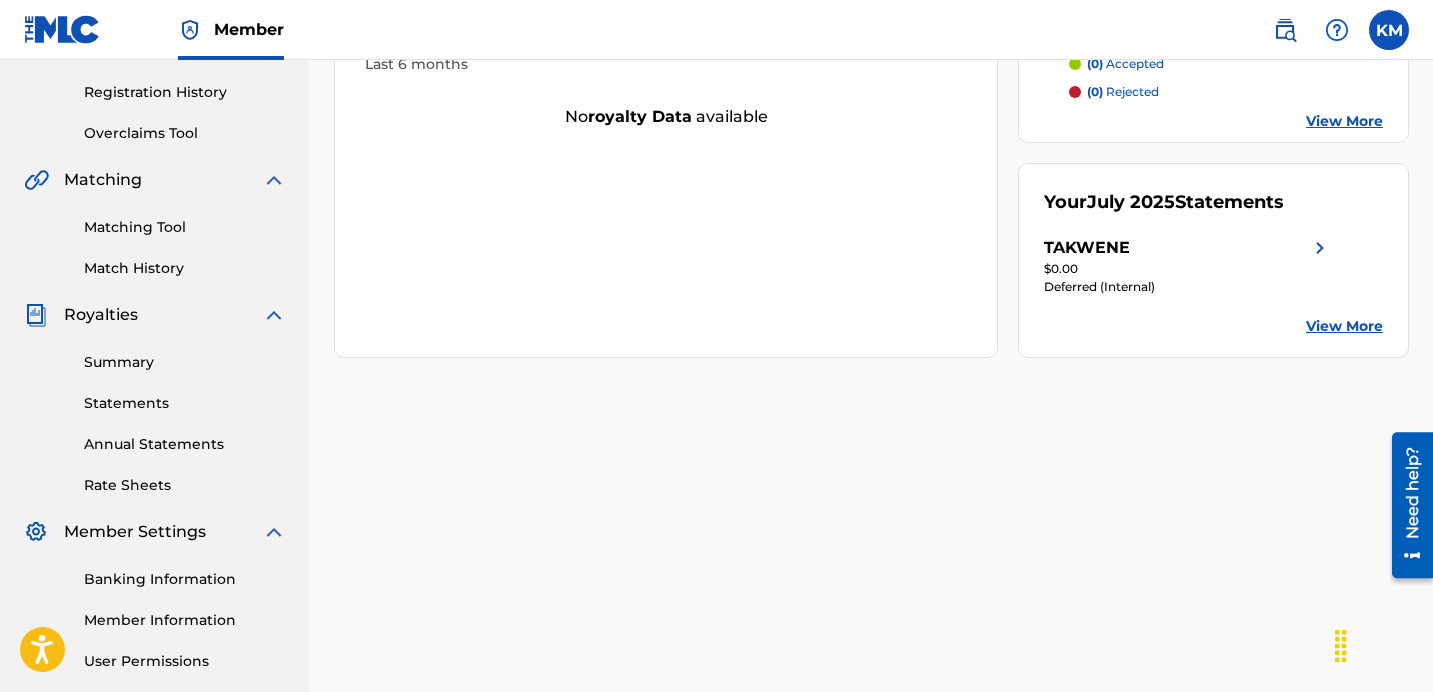 scroll, scrollTop: 367, scrollLeft: 0, axis: vertical 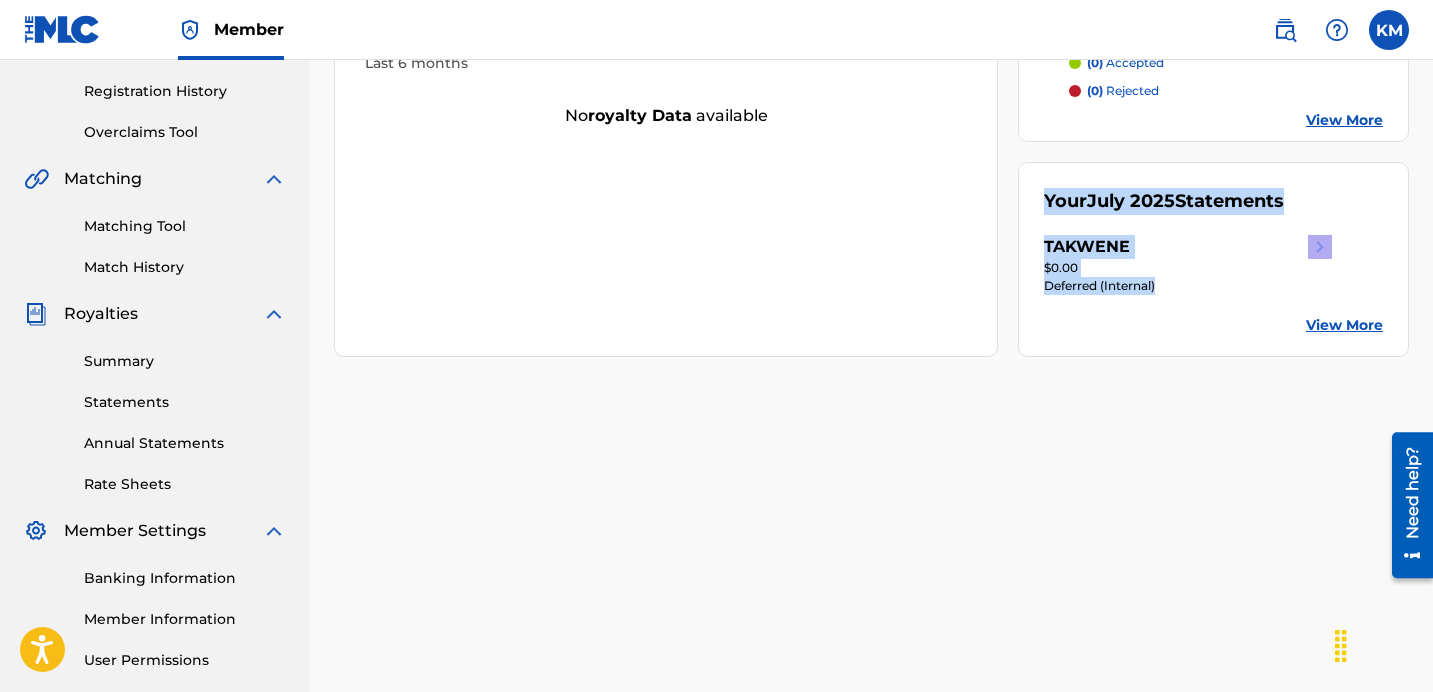 drag, startPoint x: 1047, startPoint y: 205, endPoint x: 1137, endPoint y: 297, distance: 128.7012 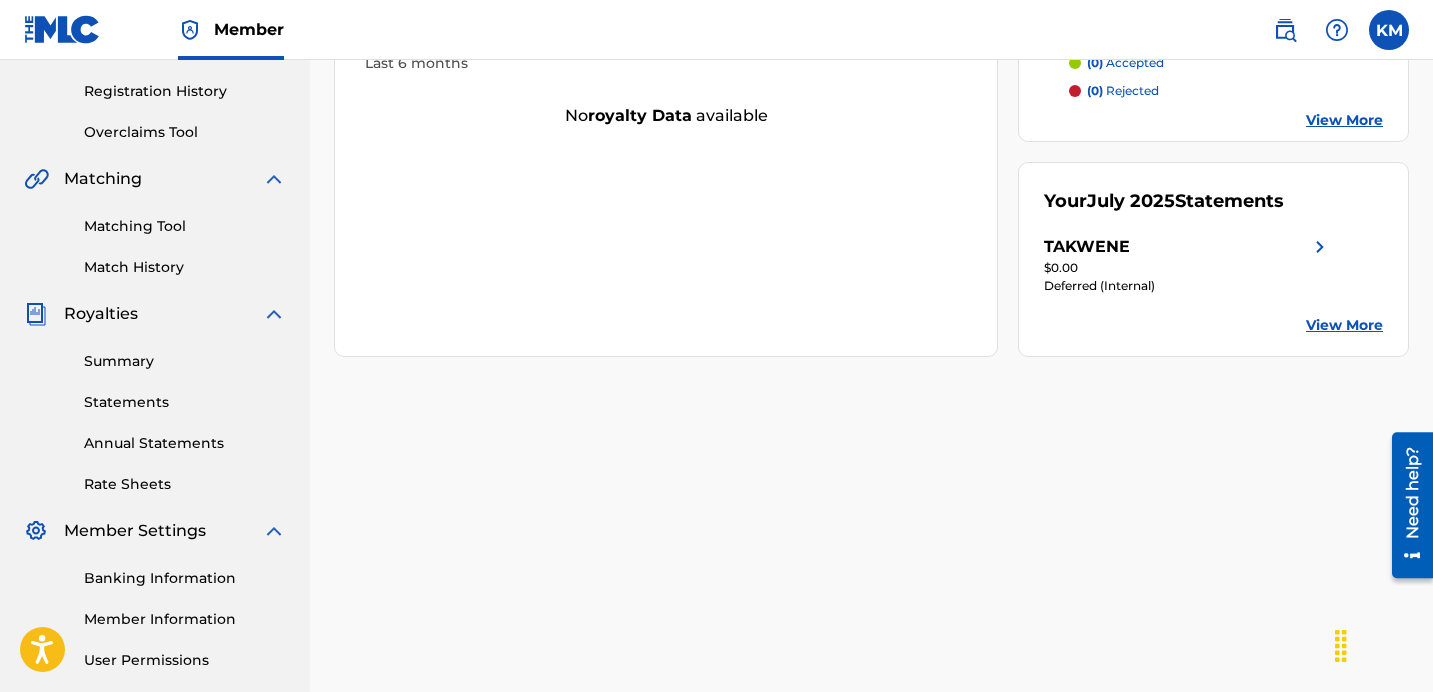 click on "Your July 2025 Statements TAKWENE $0.00 Deferred (Internal) View More" at bounding box center (1213, 259) 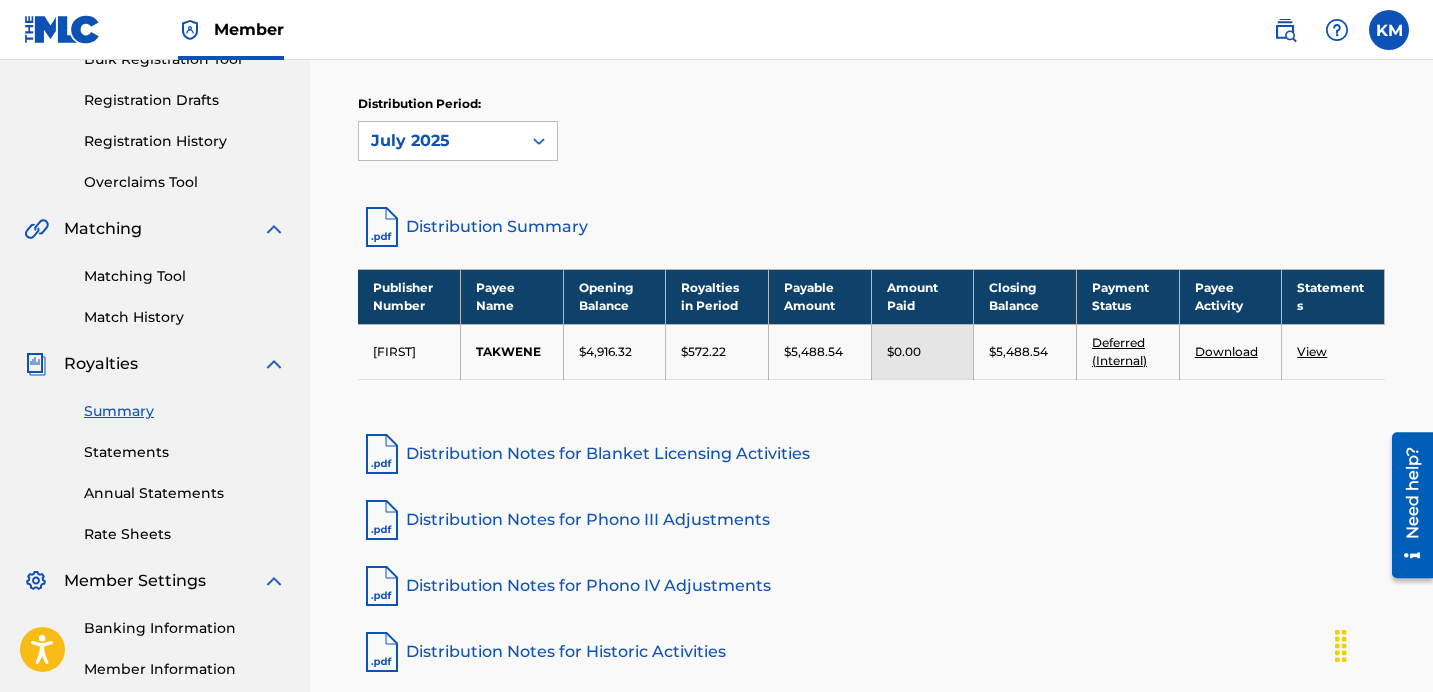 scroll, scrollTop: 319, scrollLeft: 0, axis: vertical 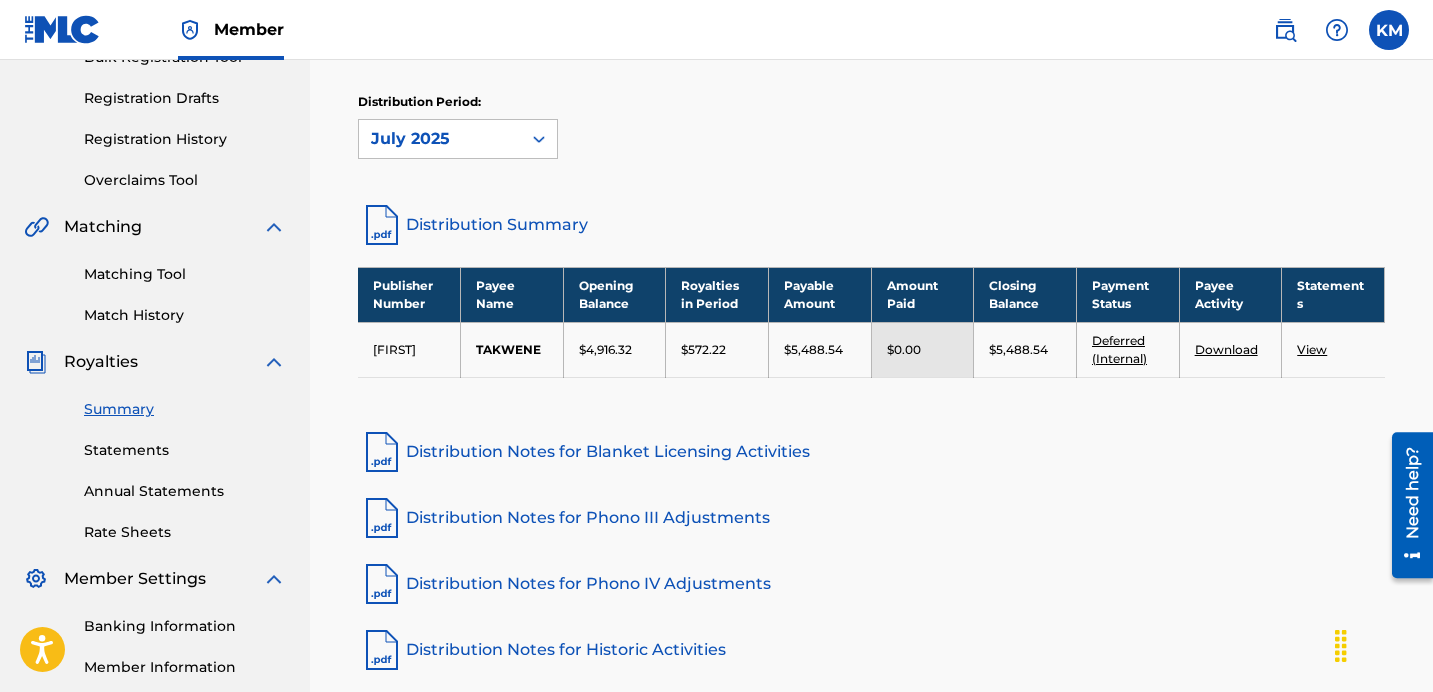 click on "$5,488.54" at bounding box center (1025, 349) 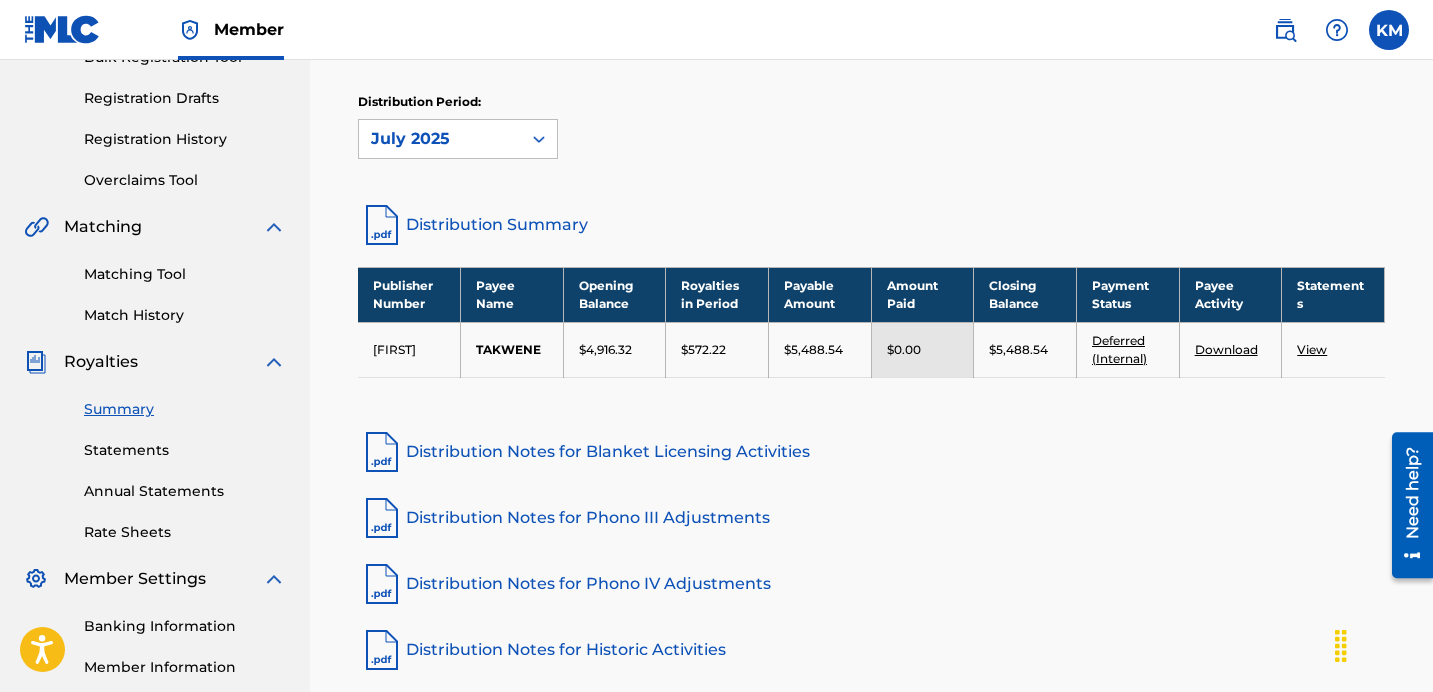 click on "$0.00" at bounding box center (922, 349) 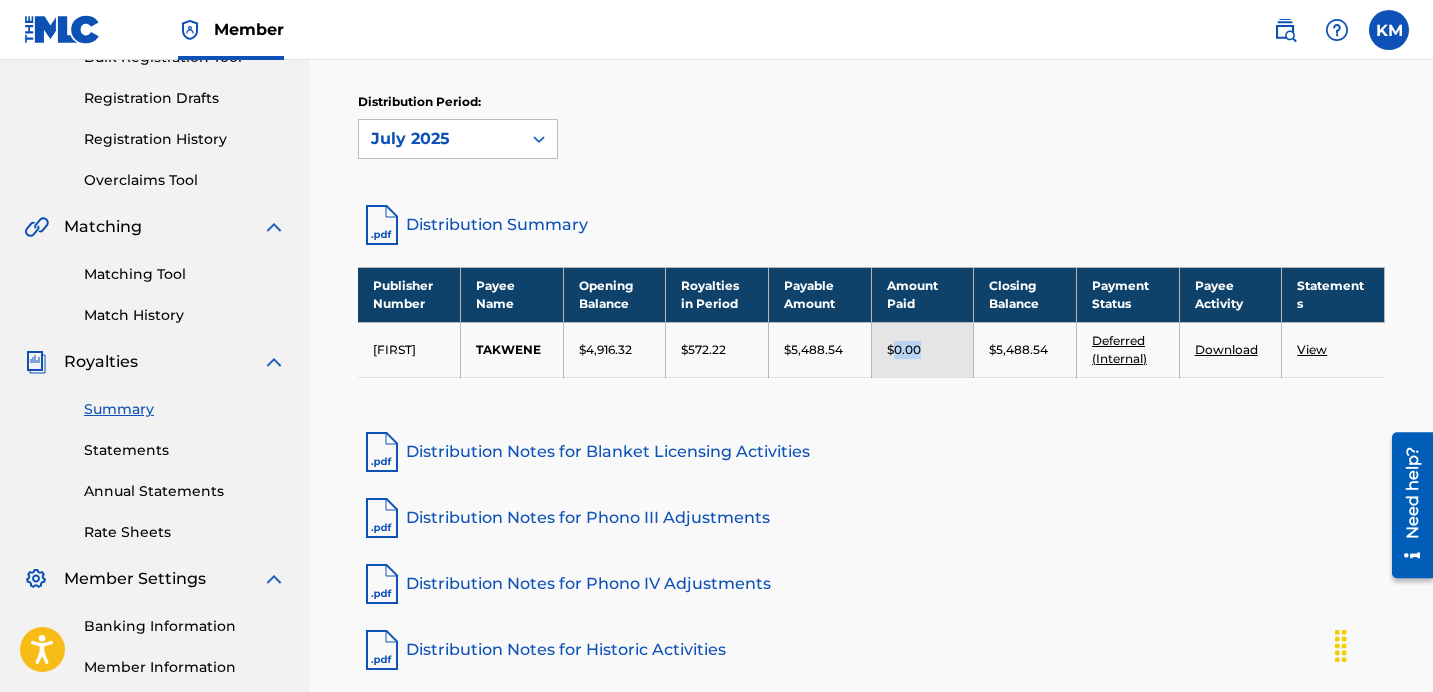 click on "$0.00" at bounding box center [904, 350] 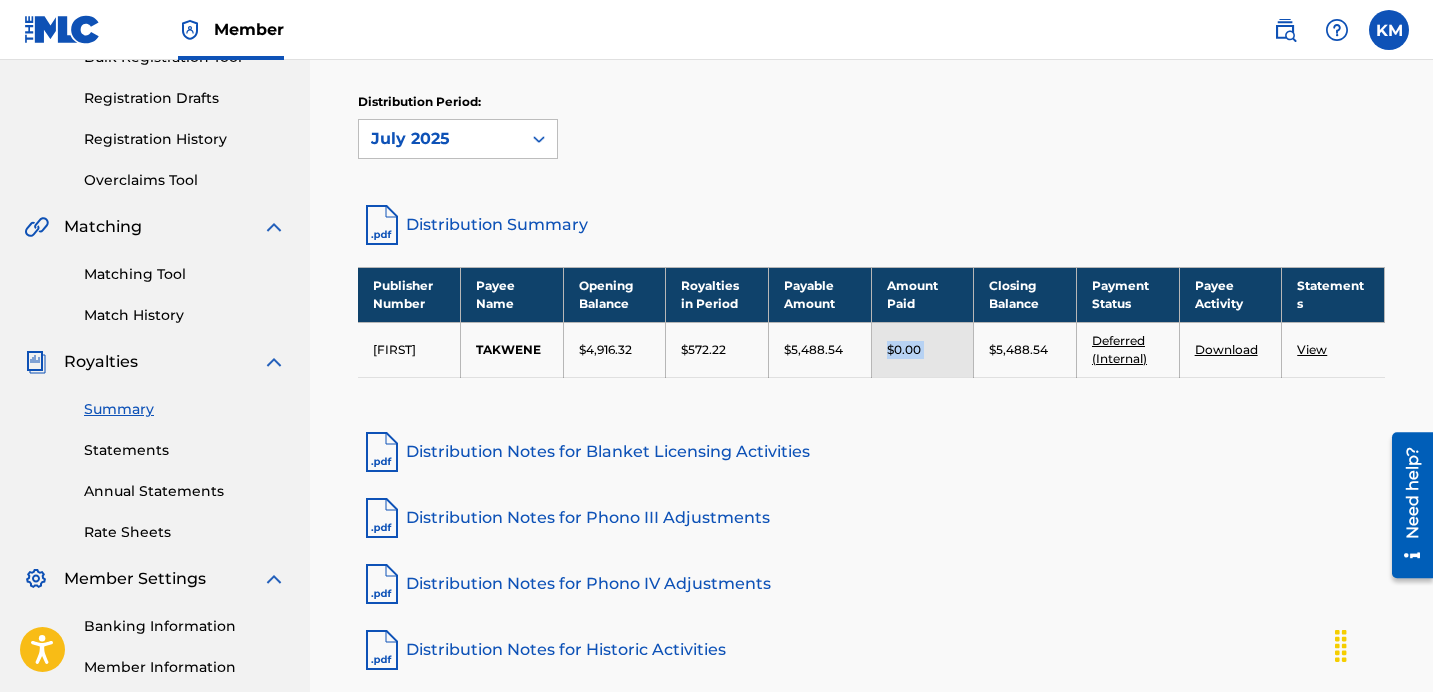 click on "$0.00" at bounding box center (904, 350) 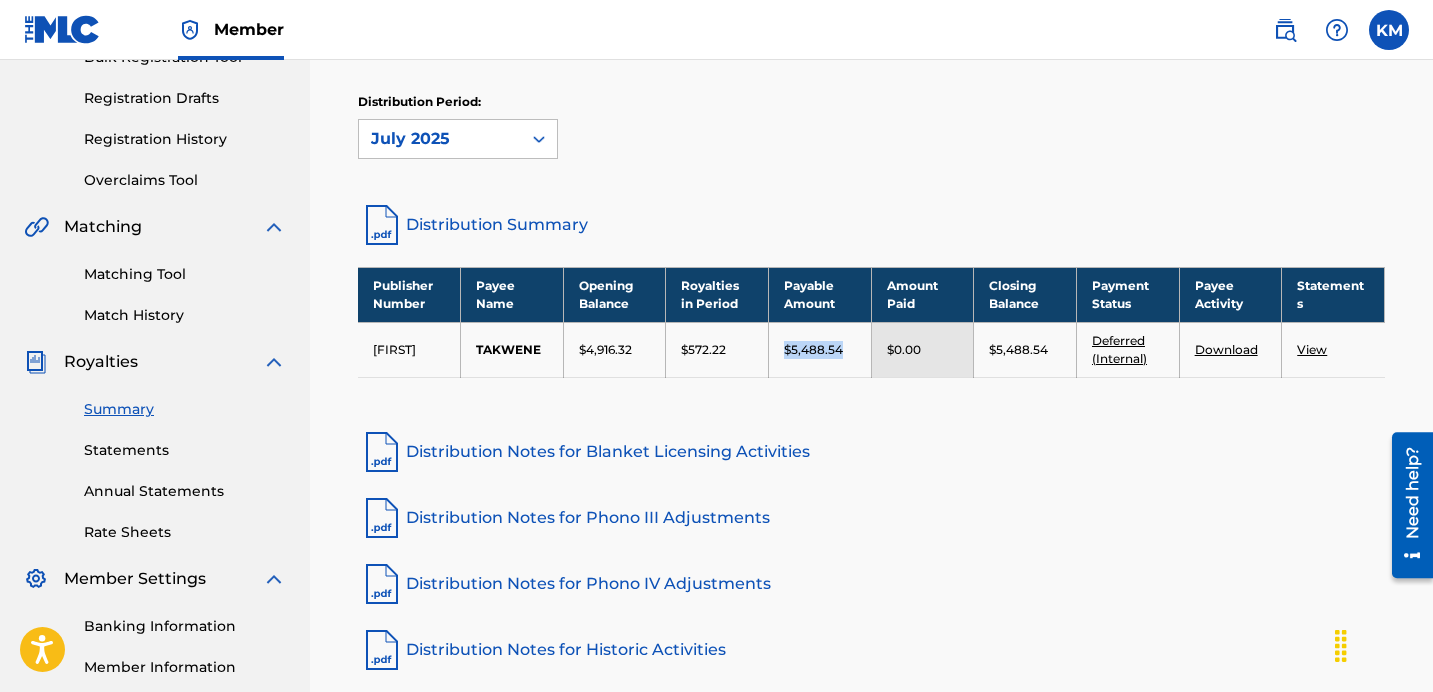 drag, startPoint x: 786, startPoint y: 348, endPoint x: 863, endPoint y: 356, distance: 77.41447 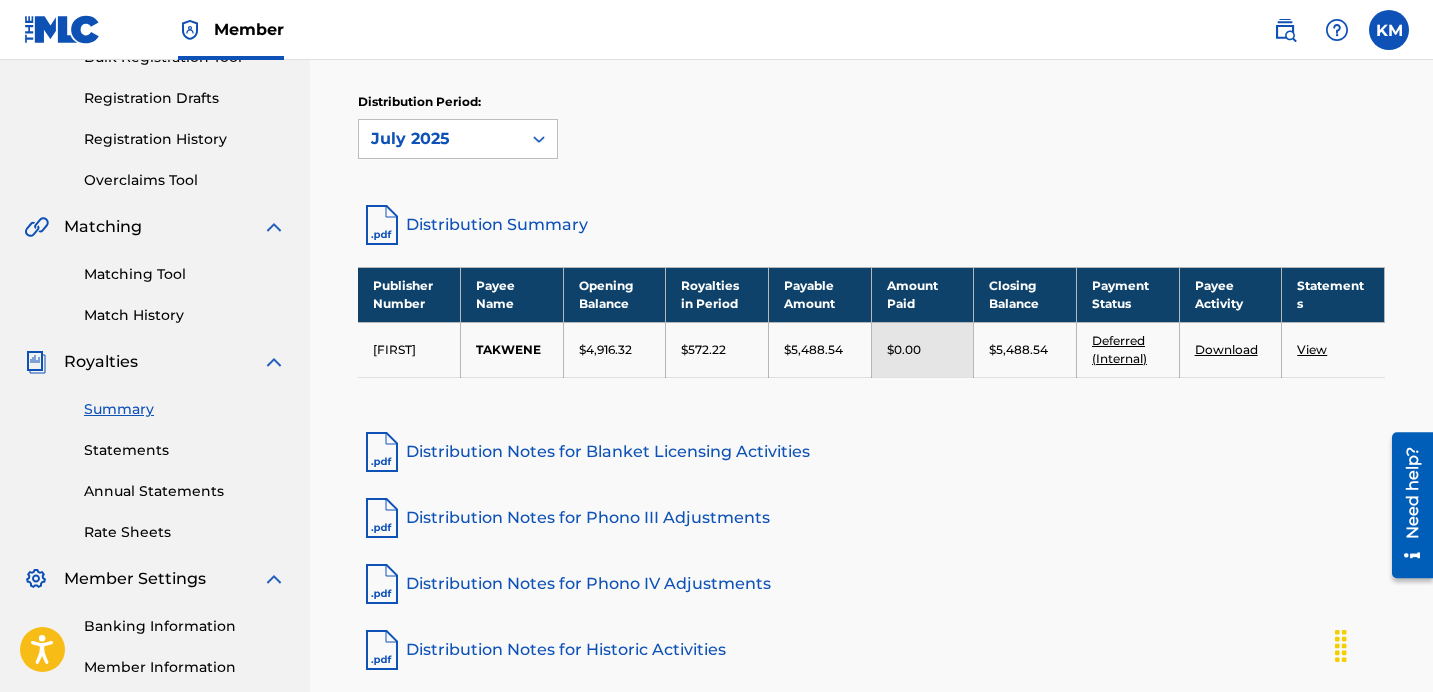 click on "$0.00" at bounding box center (922, 349) 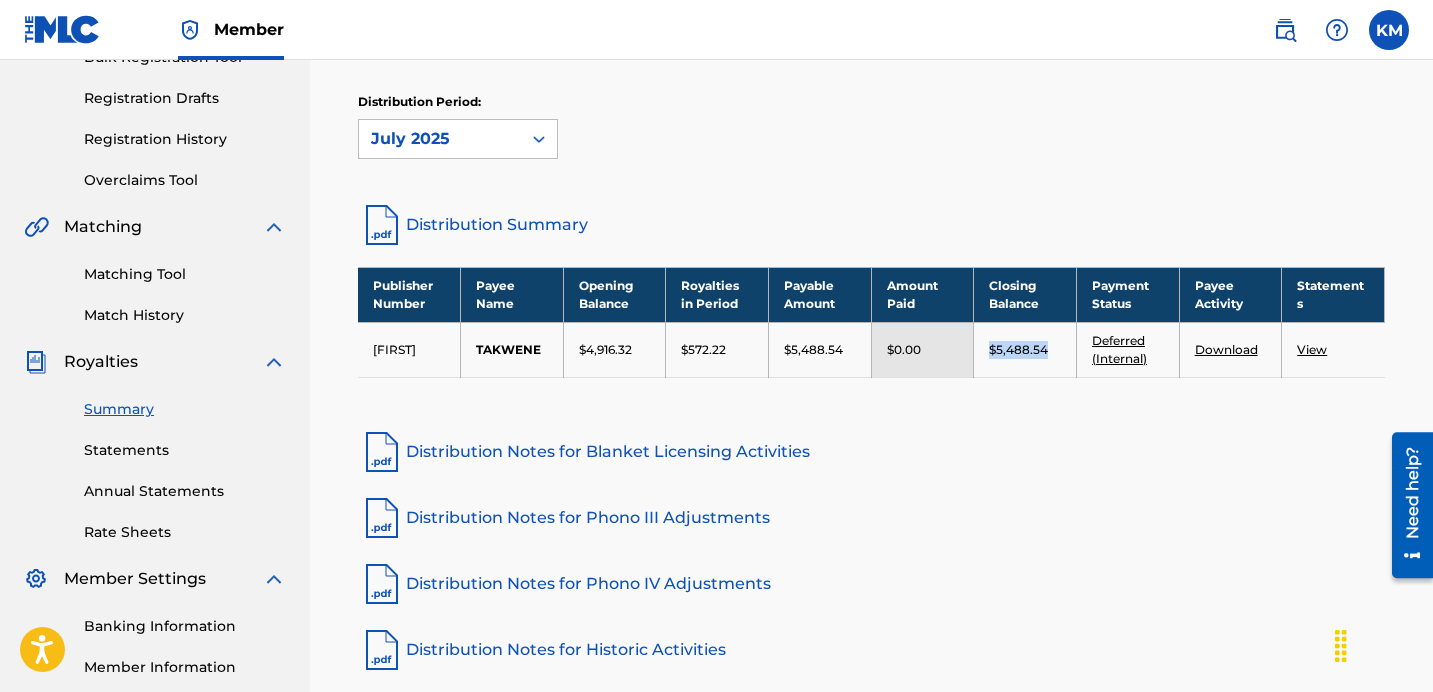 drag, startPoint x: 982, startPoint y: 348, endPoint x: 1064, endPoint y: 364, distance: 83.546394 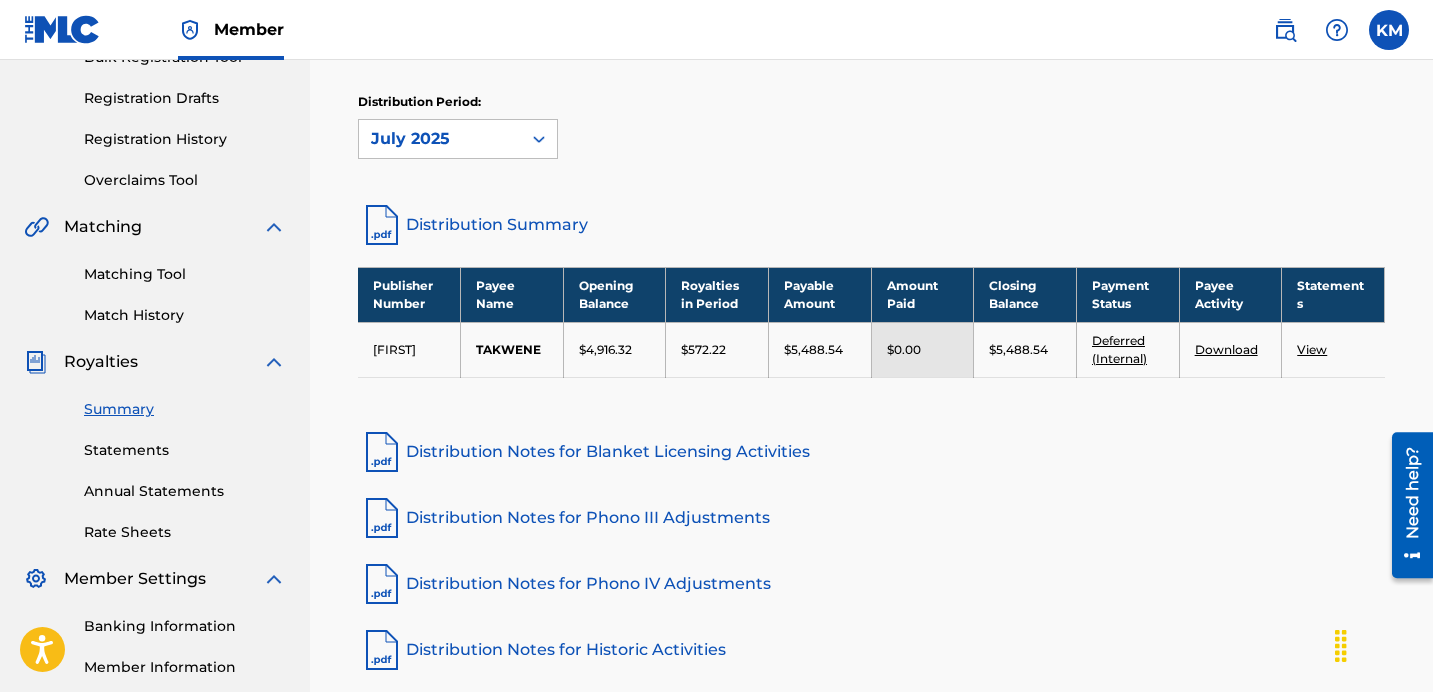 click on "View" at bounding box center [1312, 349] 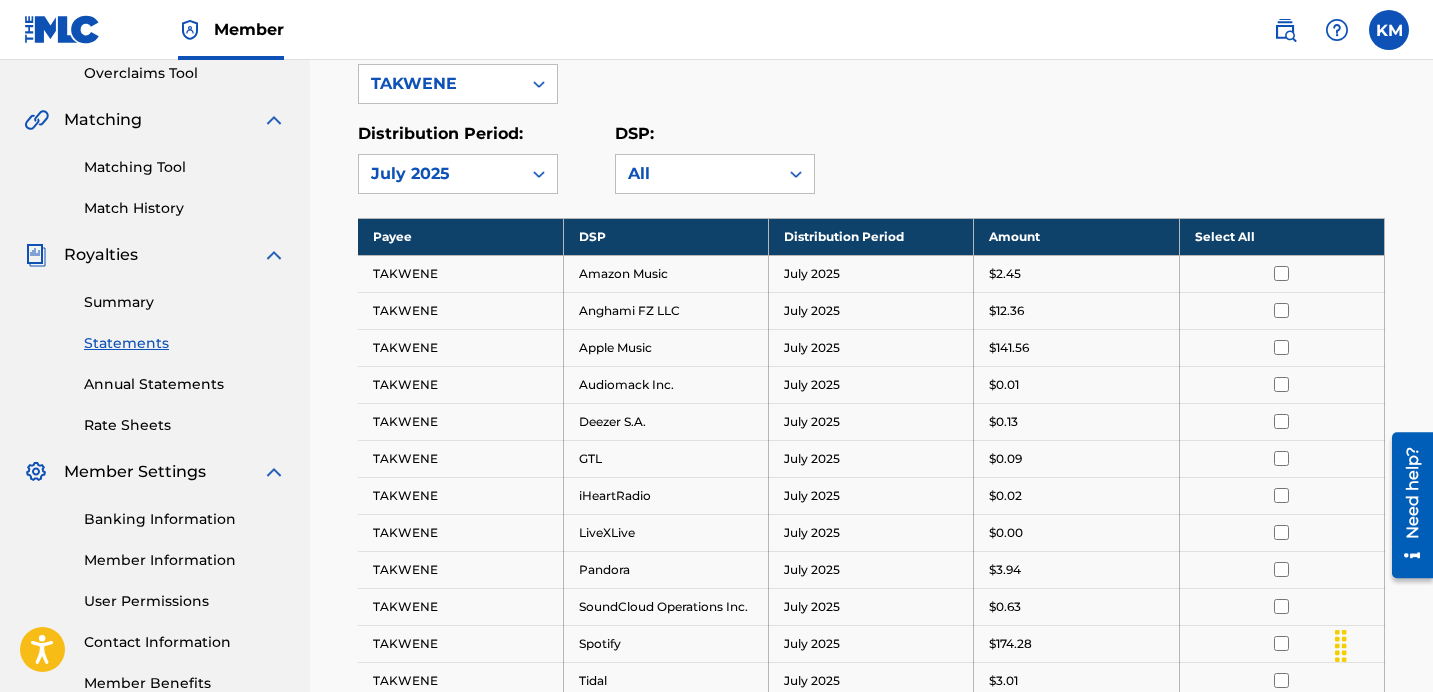scroll, scrollTop: 427, scrollLeft: 0, axis: vertical 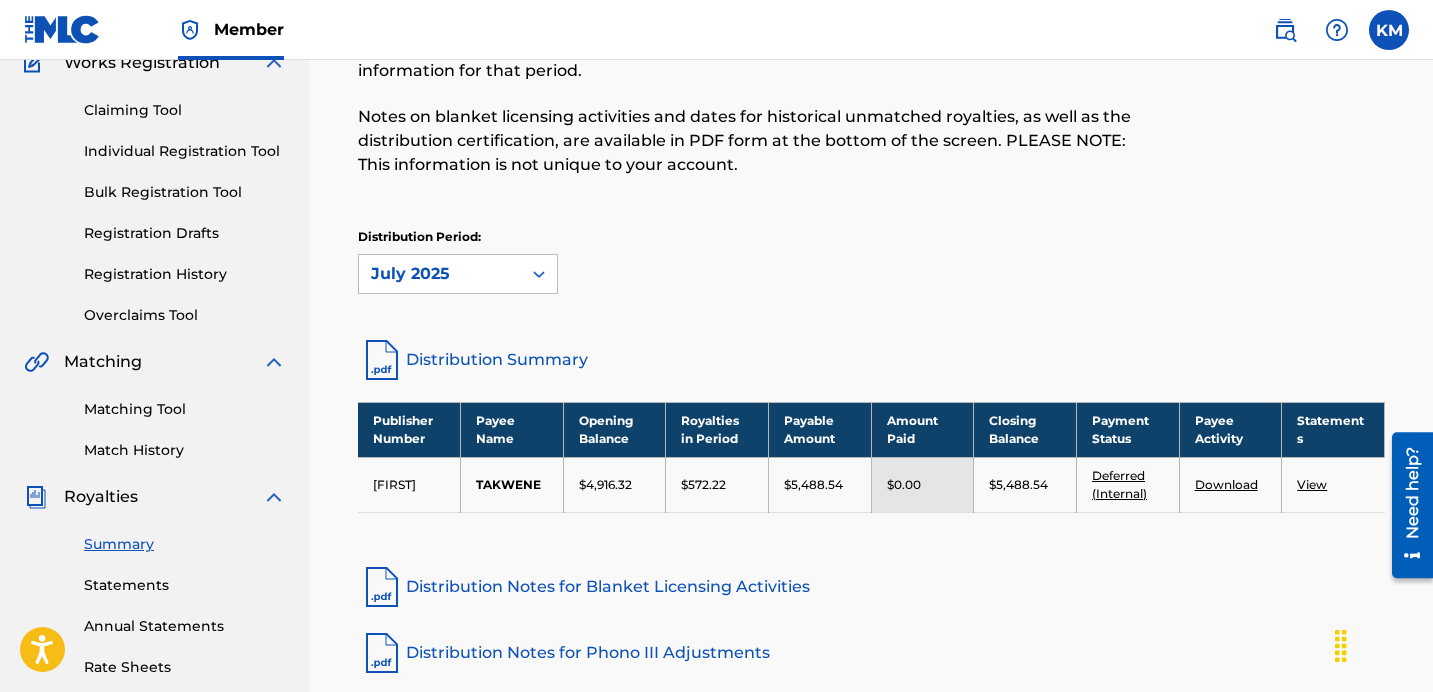 click on "TAKWENE" at bounding box center (512, 484) 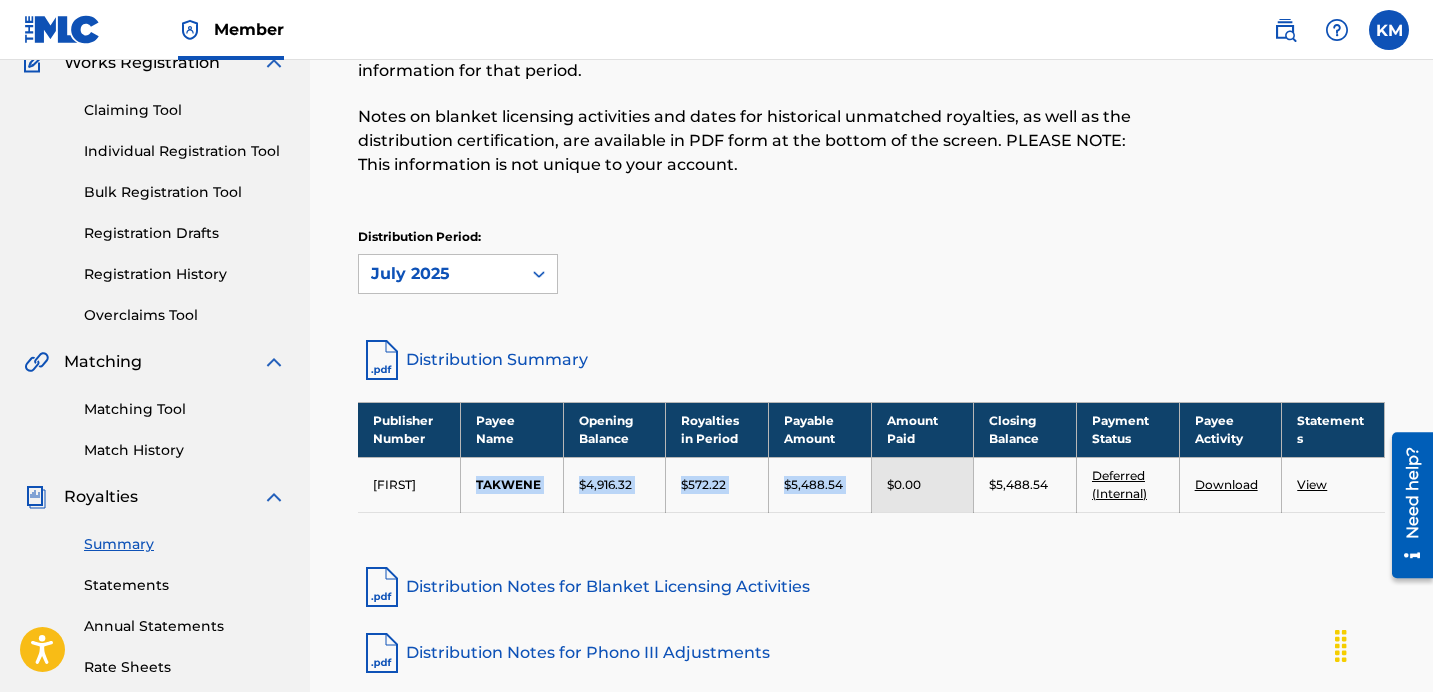 drag, startPoint x: 516, startPoint y: 495, endPoint x: 843, endPoint y: 472, distance: 327.80786 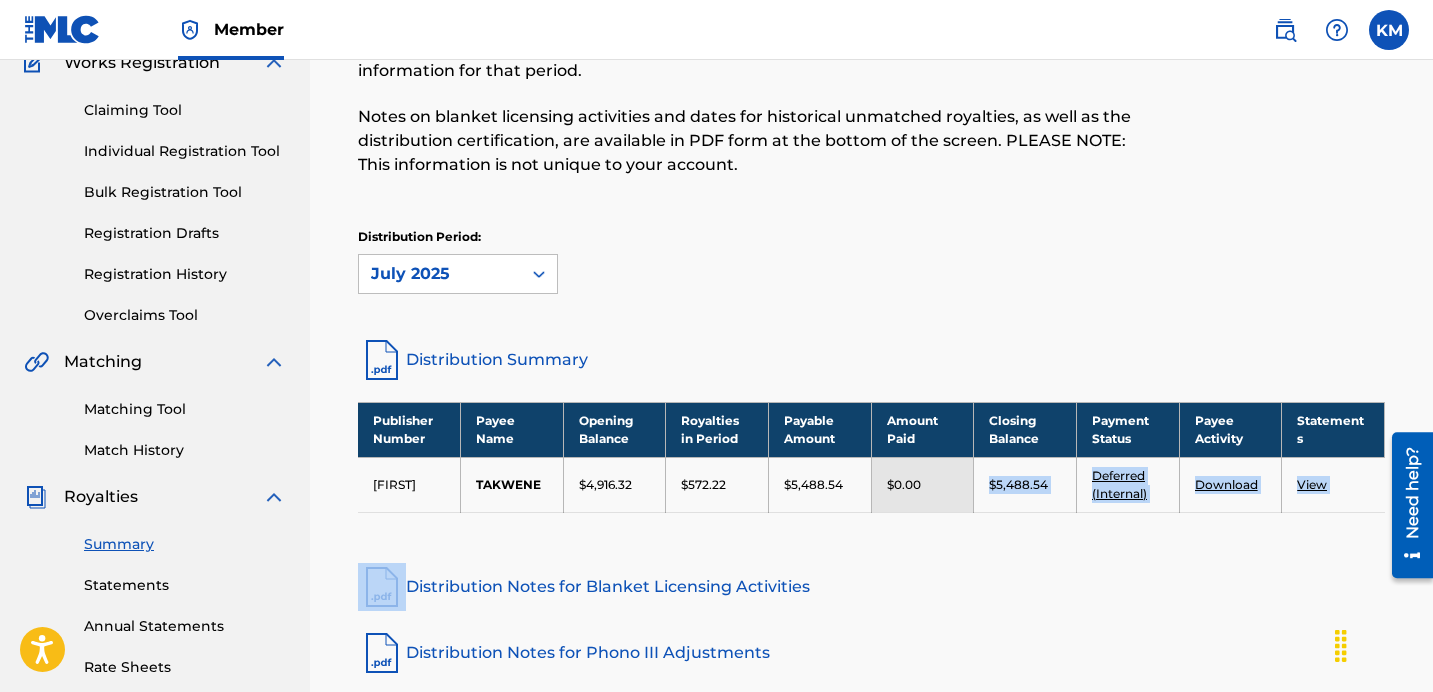 drag, startPoint x: 951, startPoint y: 482, endPoint x: 1107, endPoint y: 524, distance: 161.55495 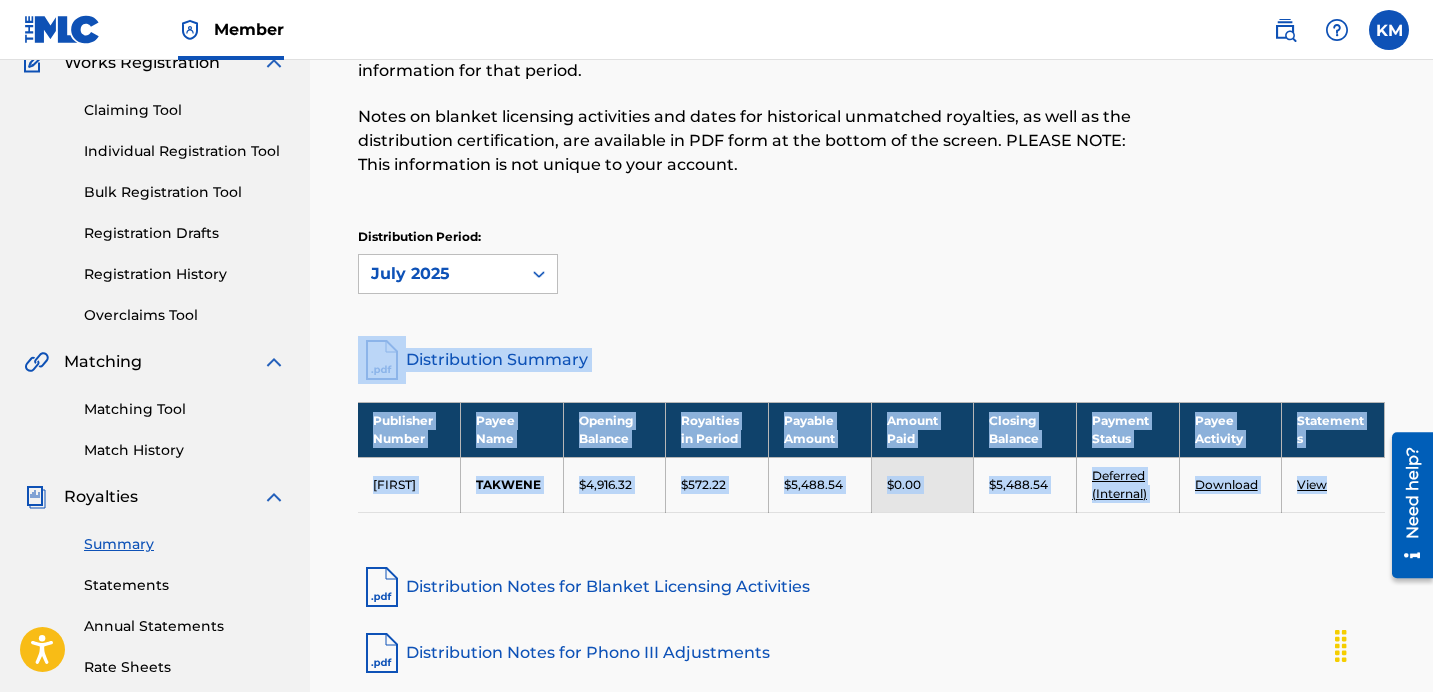 drag, startPoint x: 1107, startPoint y: 524, endPoint x: 972, endPoint y: 366, distance: 207.81963 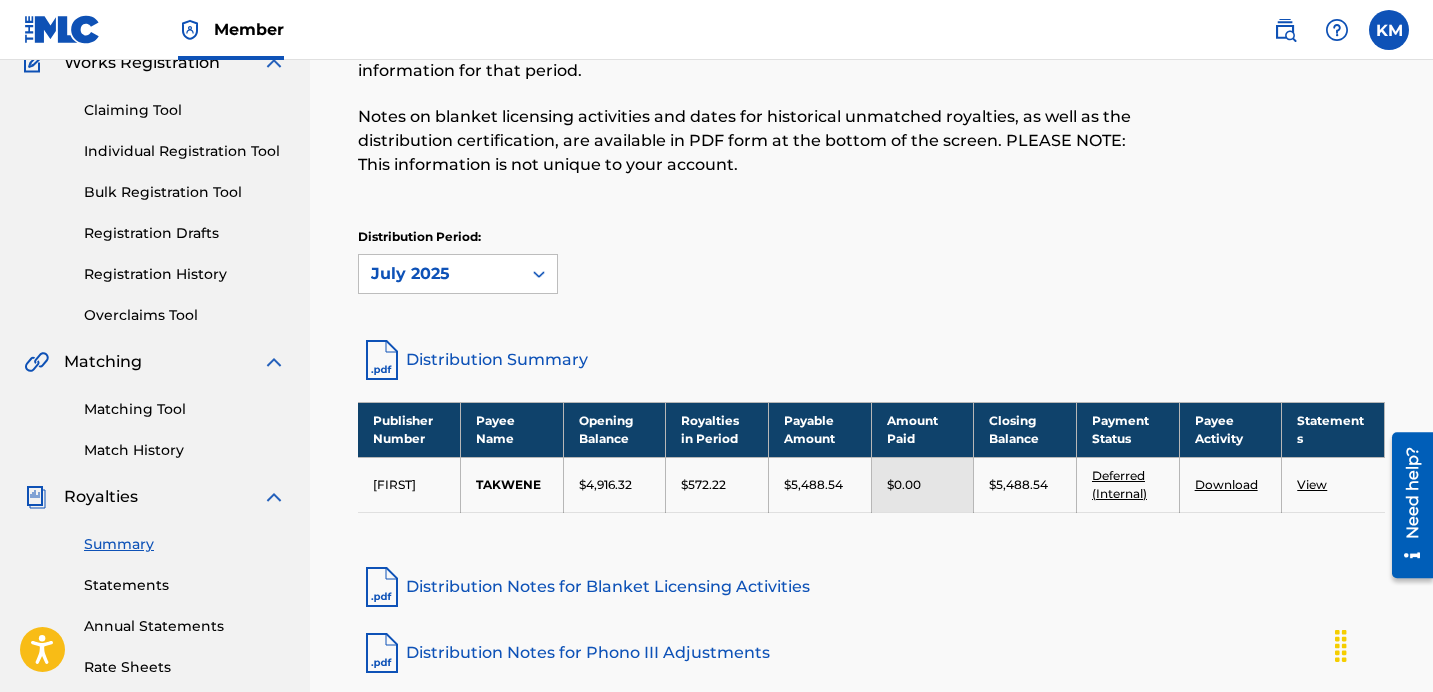 click on "Royalties Select your desired distribution period from the drop-down menu to see a summary of information for that period. Notes on blanket licensing activities and dates for historical unmatched royalties, as well as the distribution certification, are available in PDF form at the bottom of the screen. PLEASE NOTE: This information is not unique to your account. Distribution Period: July 2025 Distribution Summary Publisher Number Payee Name Opening Balance Royalties in Period Payable Amount Amount Paid Closing Balance Payment Status Payee Activity Statements P194R6 TAKWENE $4,916.32 $572.22 $5,488.54 $0.00 $5,488.54 Deferred (Internal) Download View Distribution Notes for Blanket Licensing Activities Distribution Notes for Phono III Adjustments Distribution Notes for Phono IV Adjustments Distribution Notes for Historic Activities View Distribution Certification" at bounding box center [871, 425] 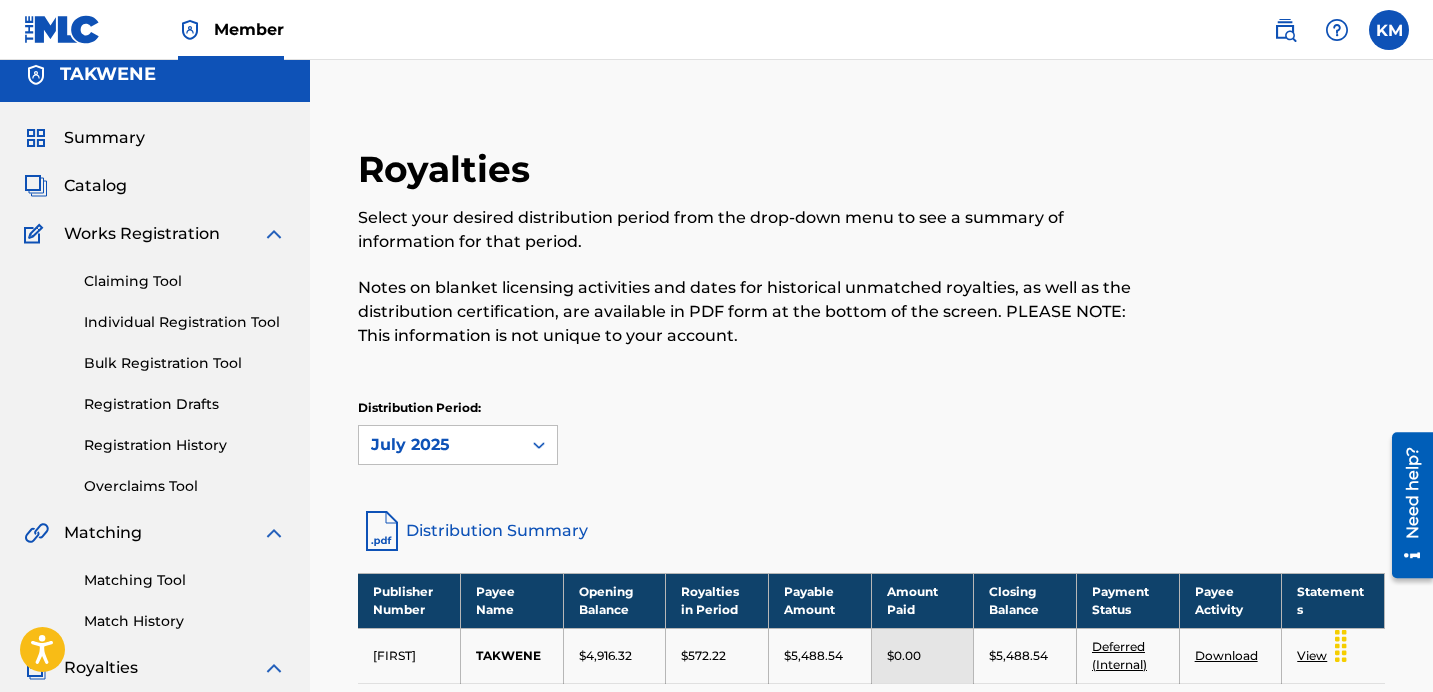 scroll, scrollTop: 0, scrollLeft: 0, axis: both 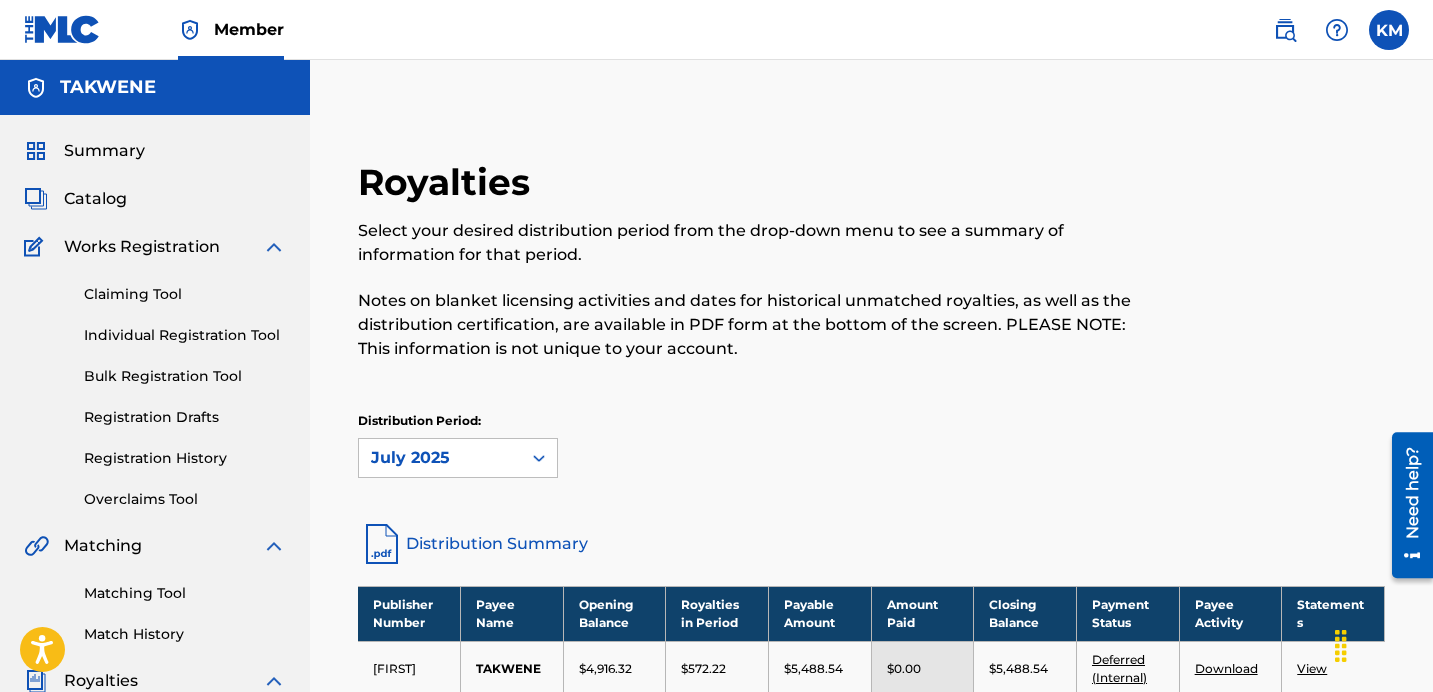 click on "Summary" at bounding box center [104, 151] 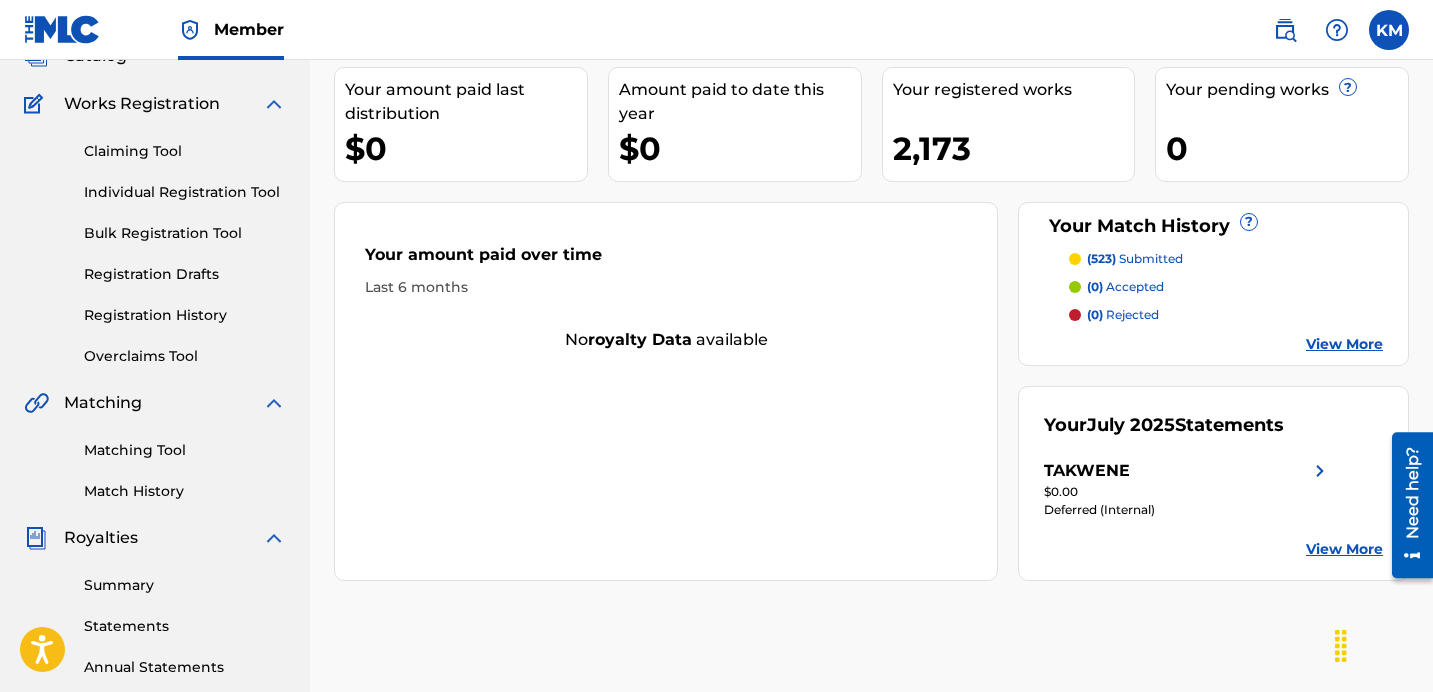 scroll, scrollTop: 0, scrollLeft: 0, axis: both 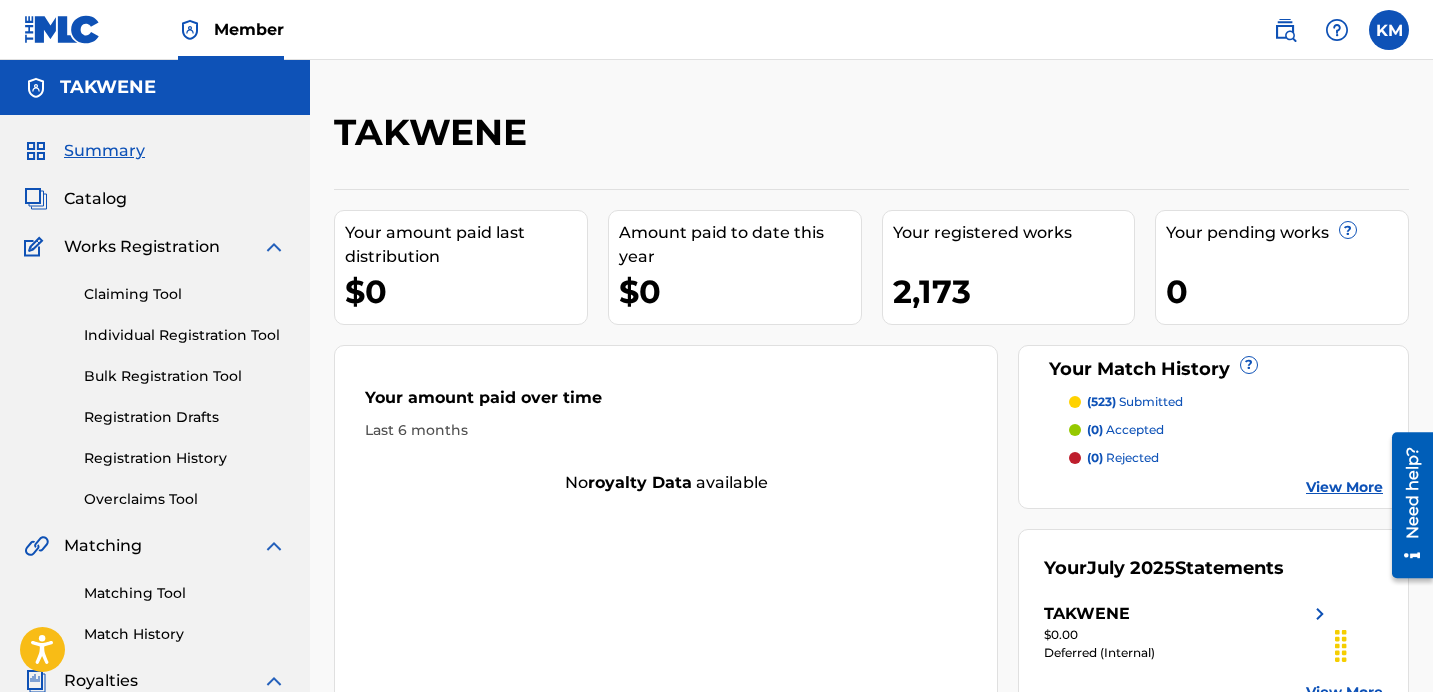 click at bounding box center [274, 247] 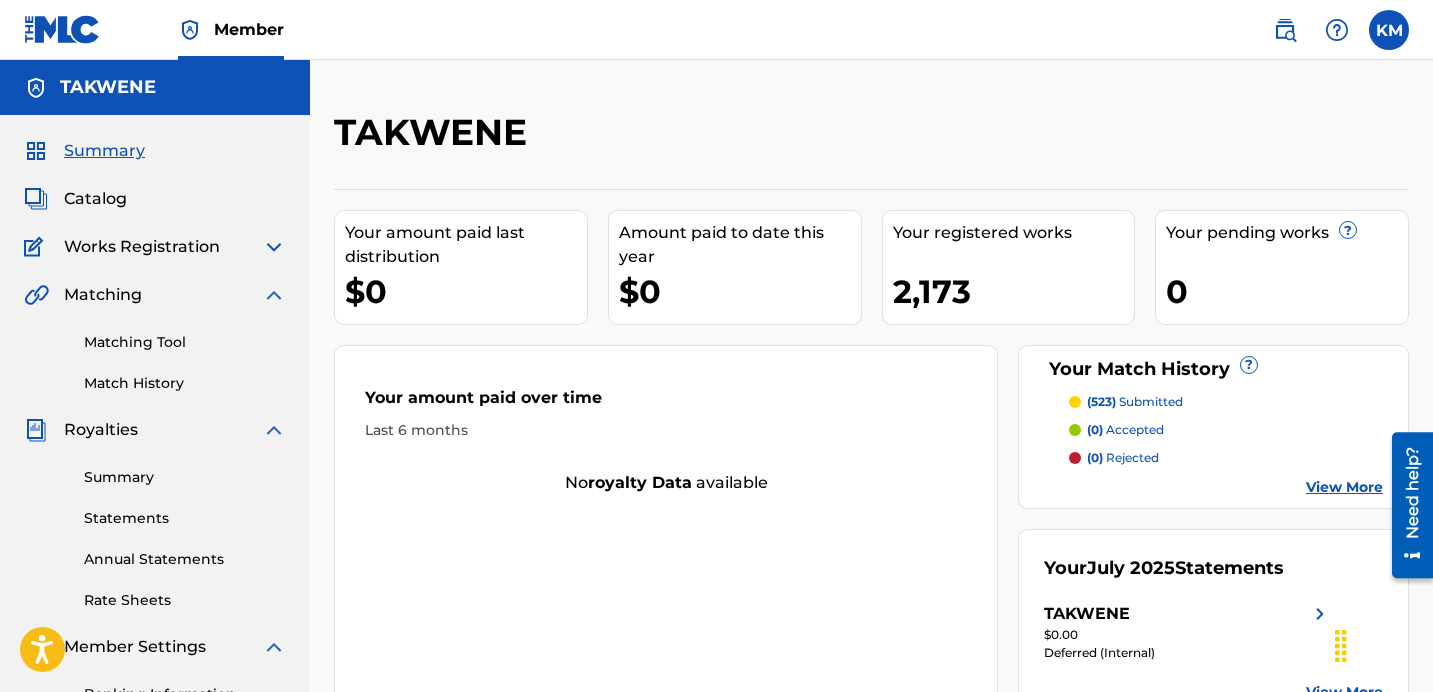 click at bounding box center (274, 295) 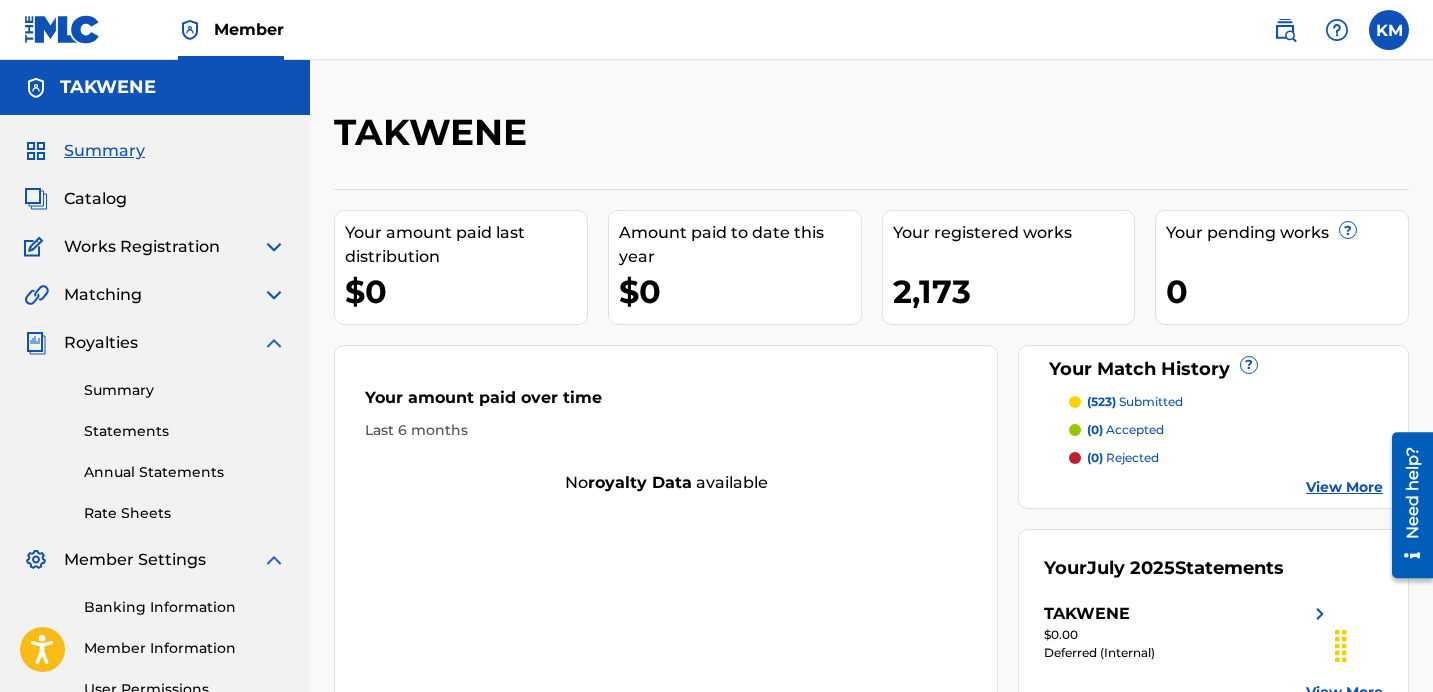 click at bounding box center (274, 343) 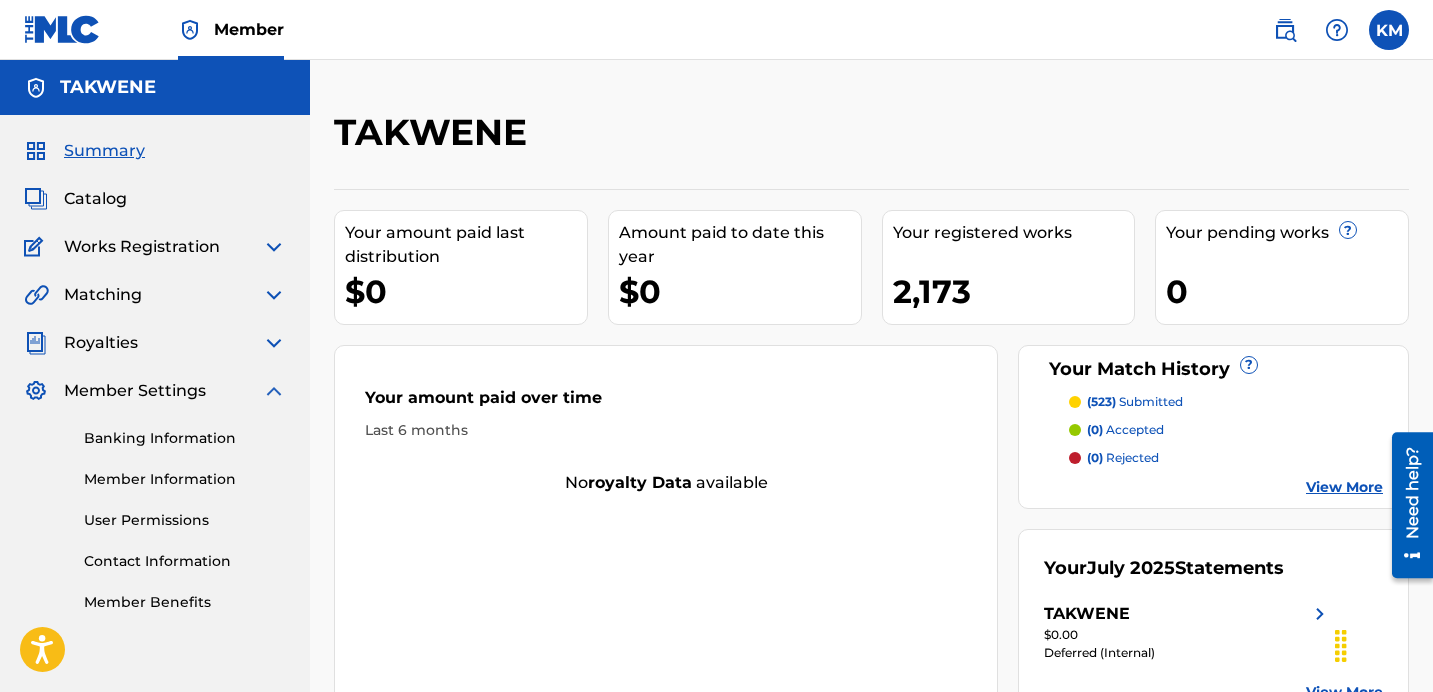 click at bounding box center [274, 391] 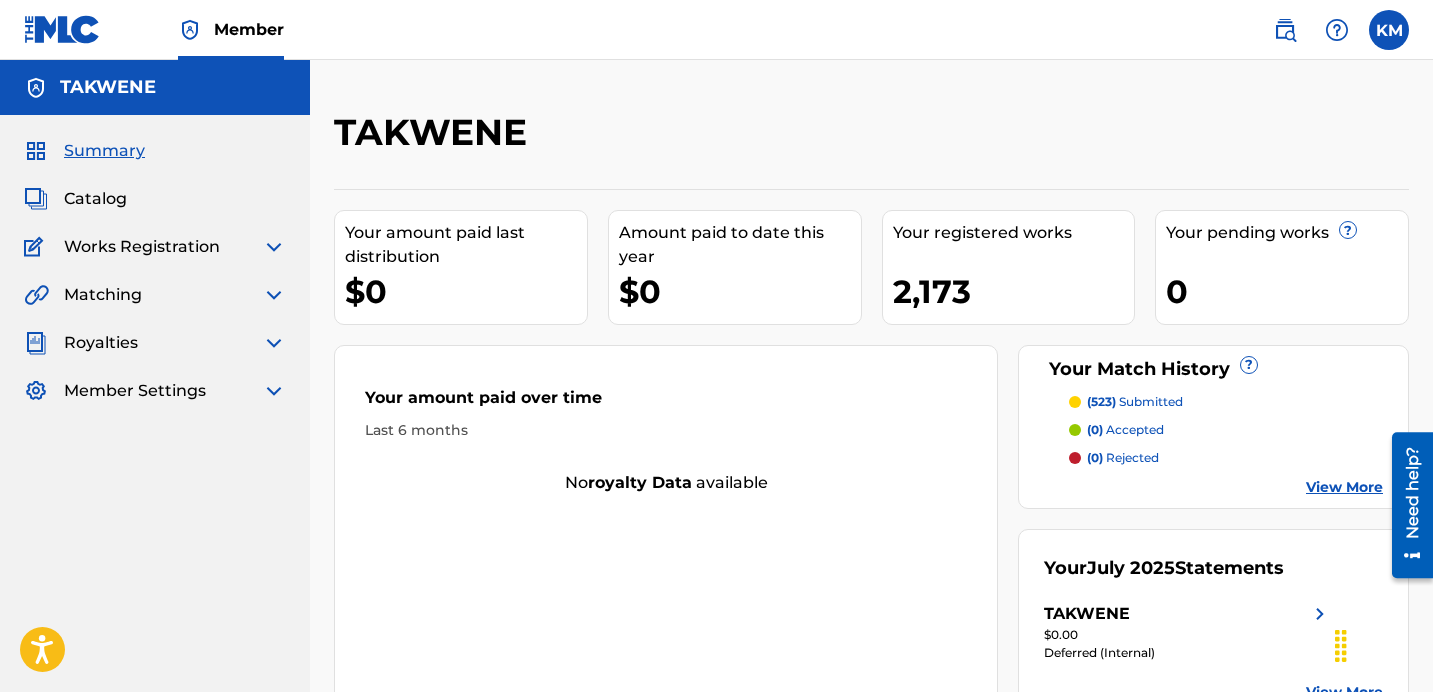 click at bounding box center (274, 391) 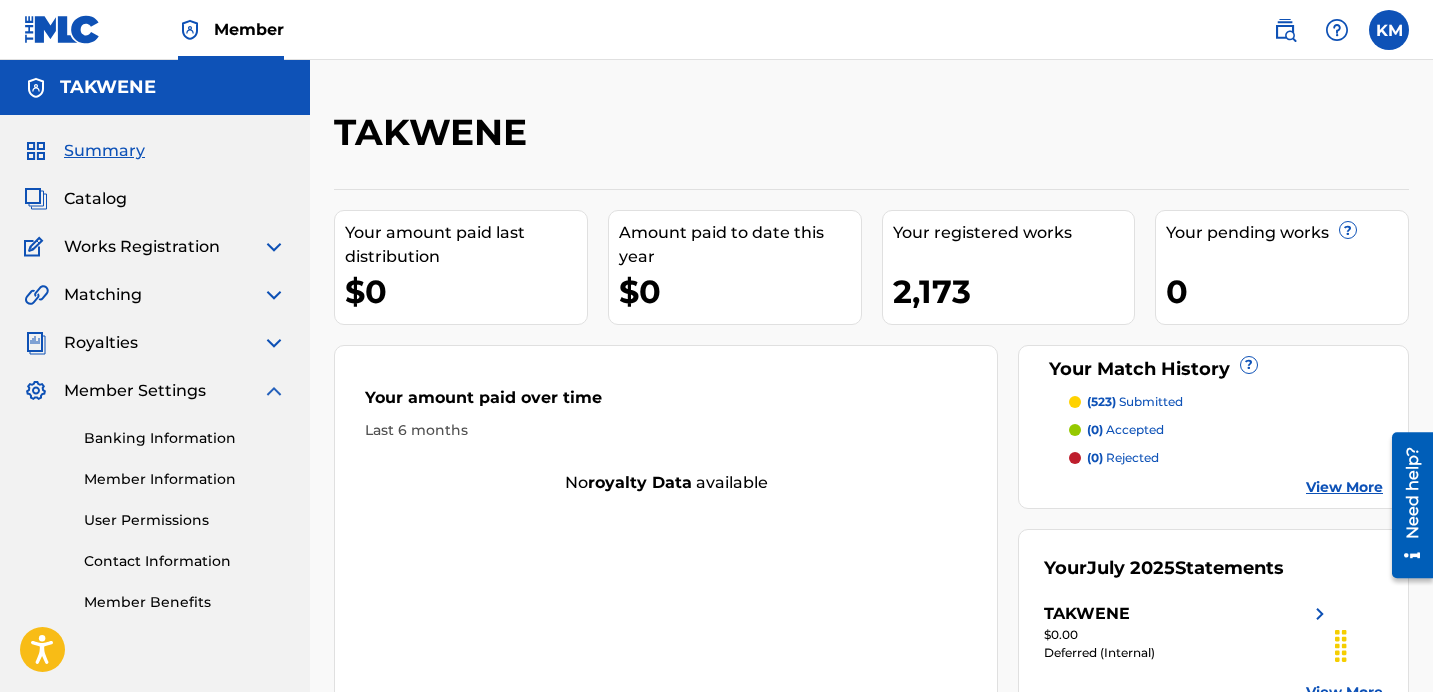 click at bounding box center (274, 391) 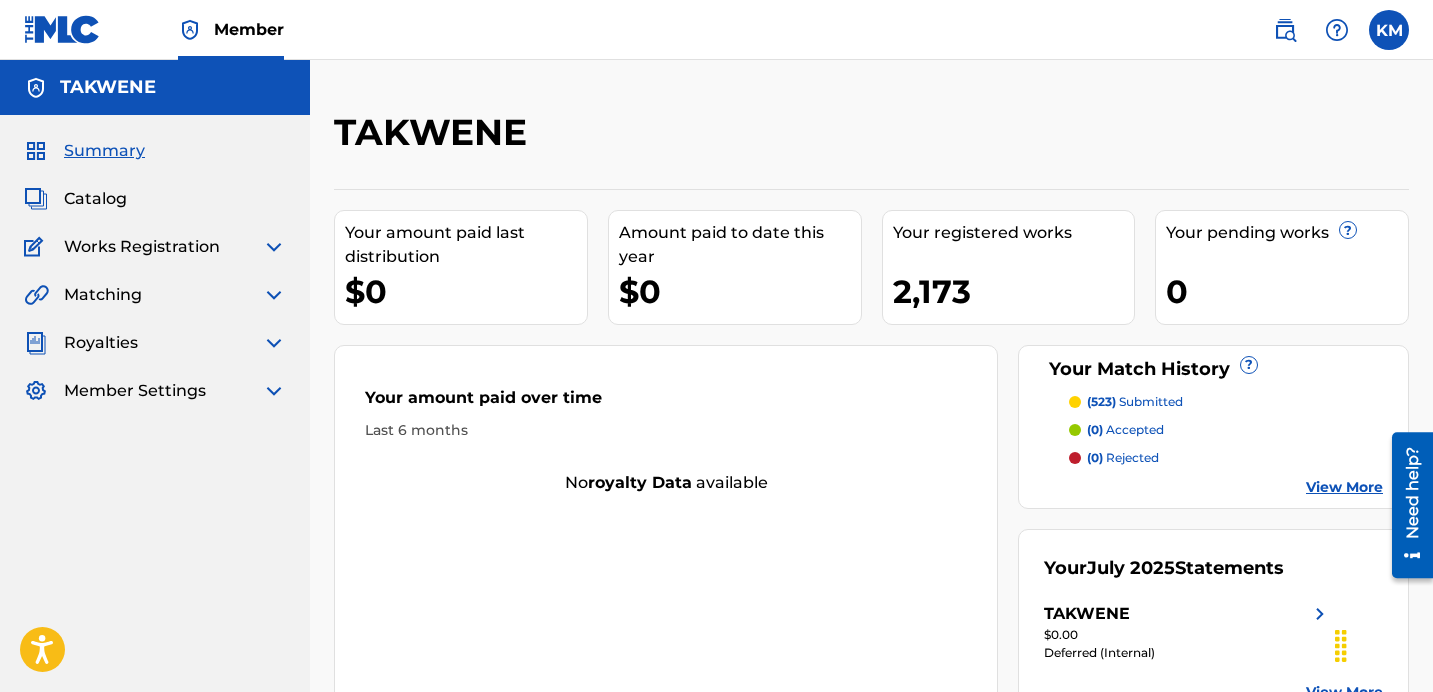 click at bounding box center (274, 391) 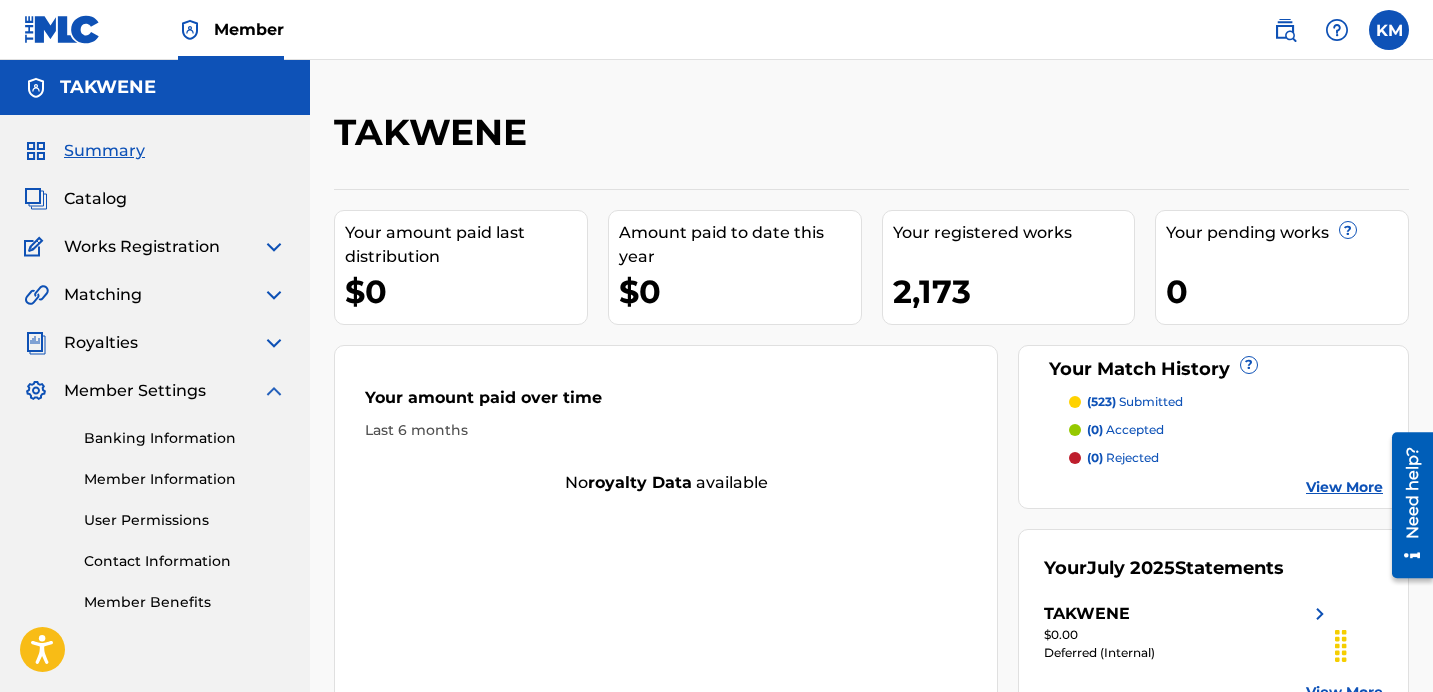 click at bounding box center [274, 391] 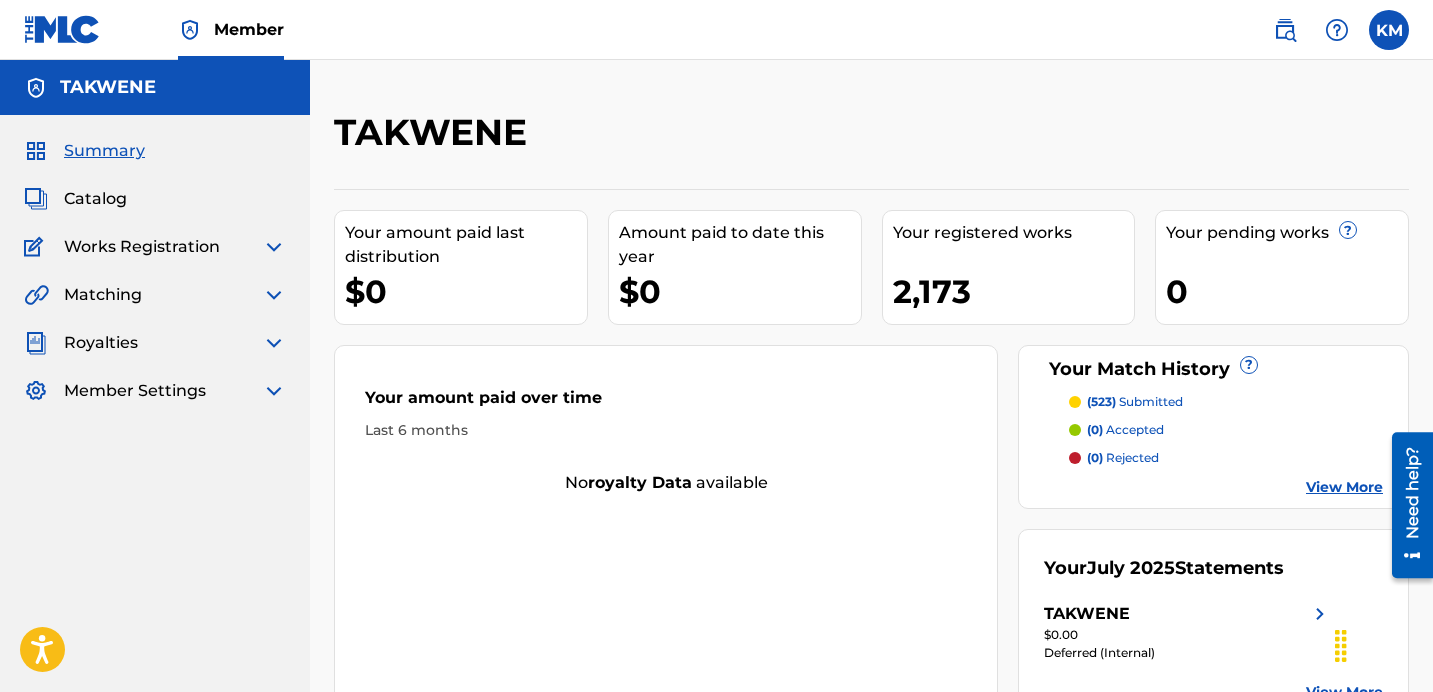 click at bounding box center [274, 391] 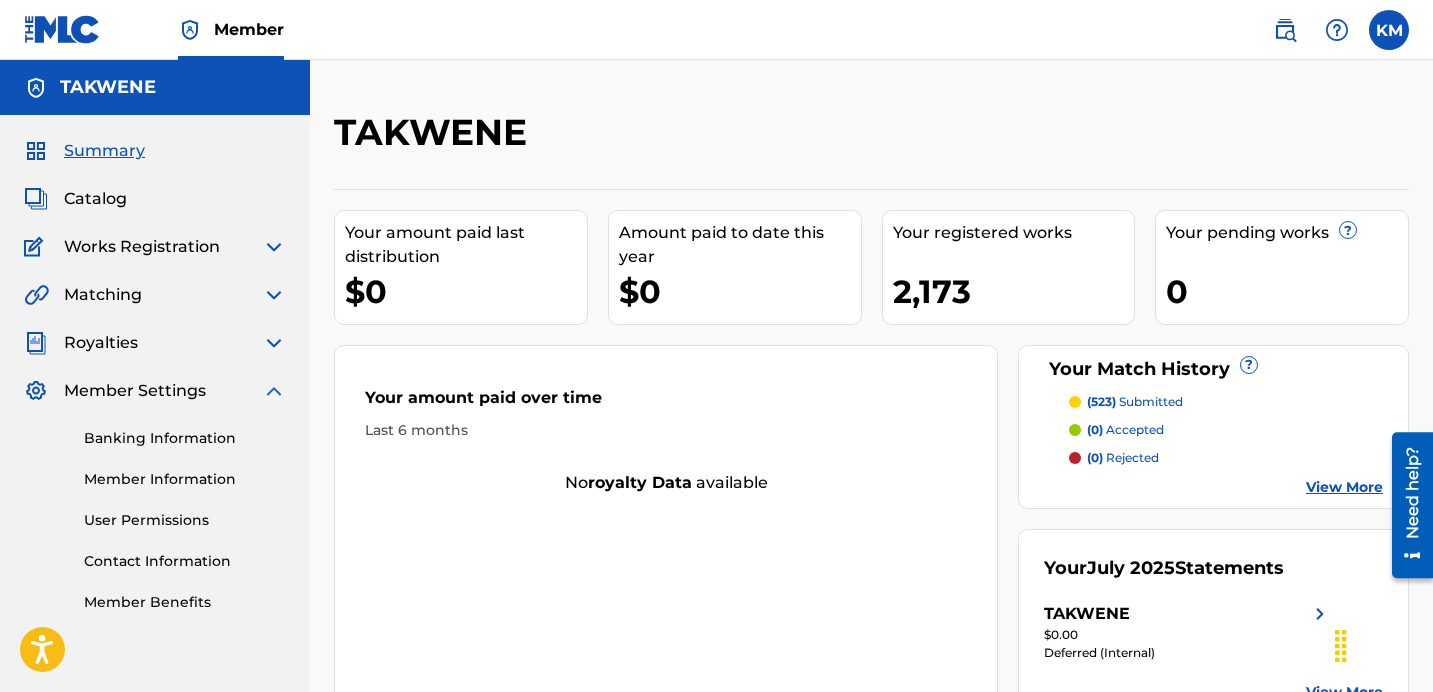 click at bounding box center (274, 391) 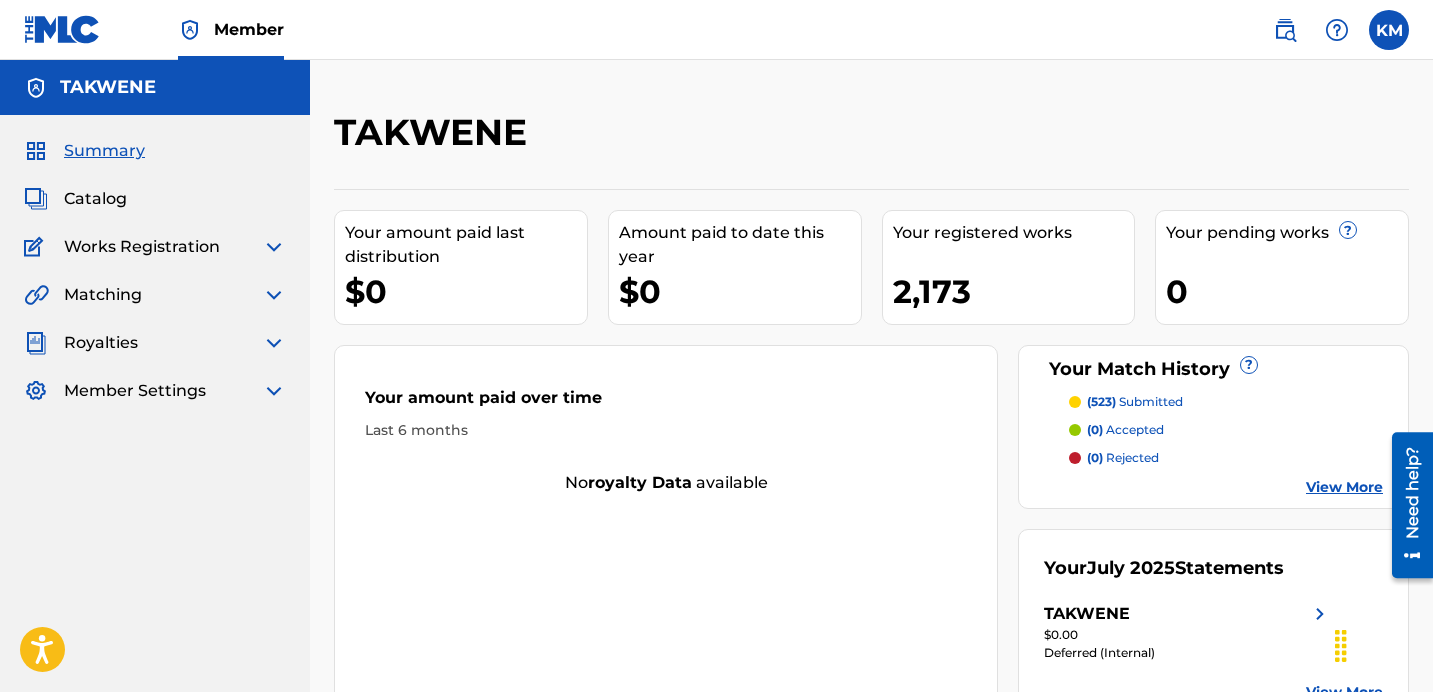 click at bounding box center [274, 343] 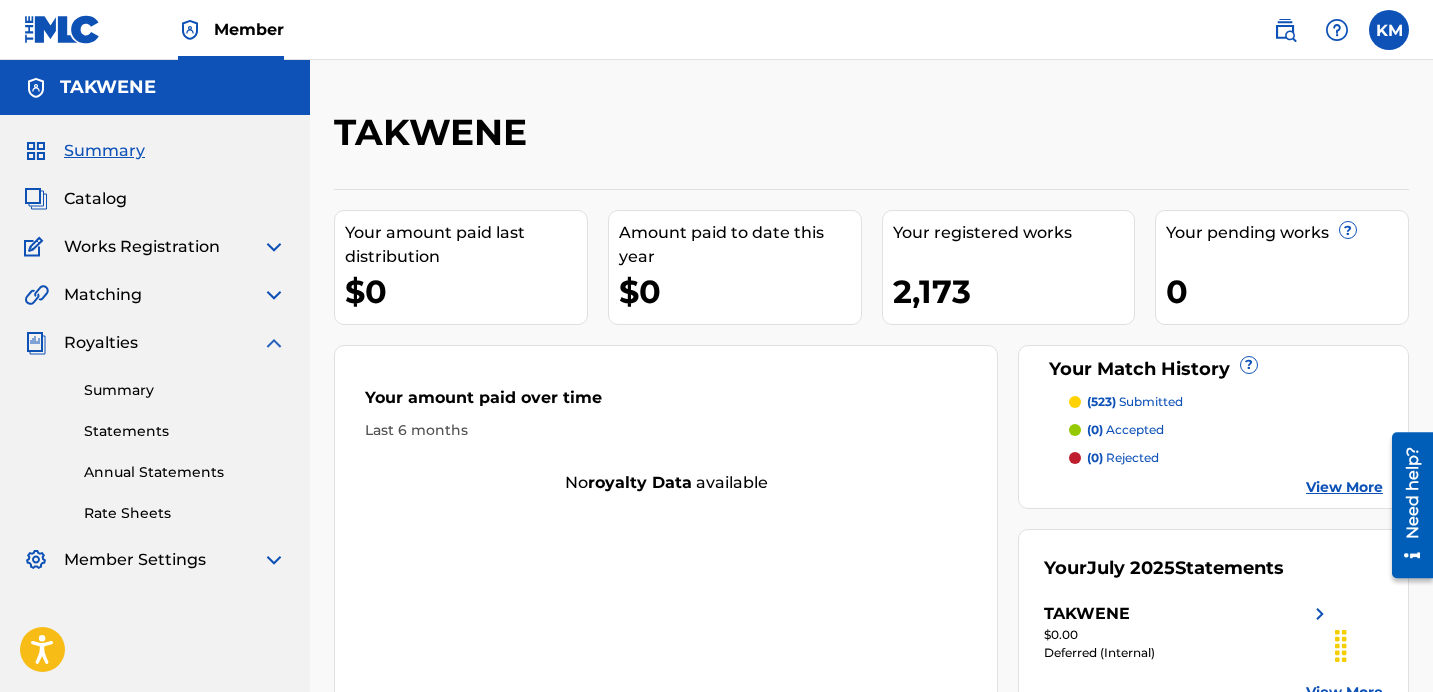 click at bounding box center (274, 343) 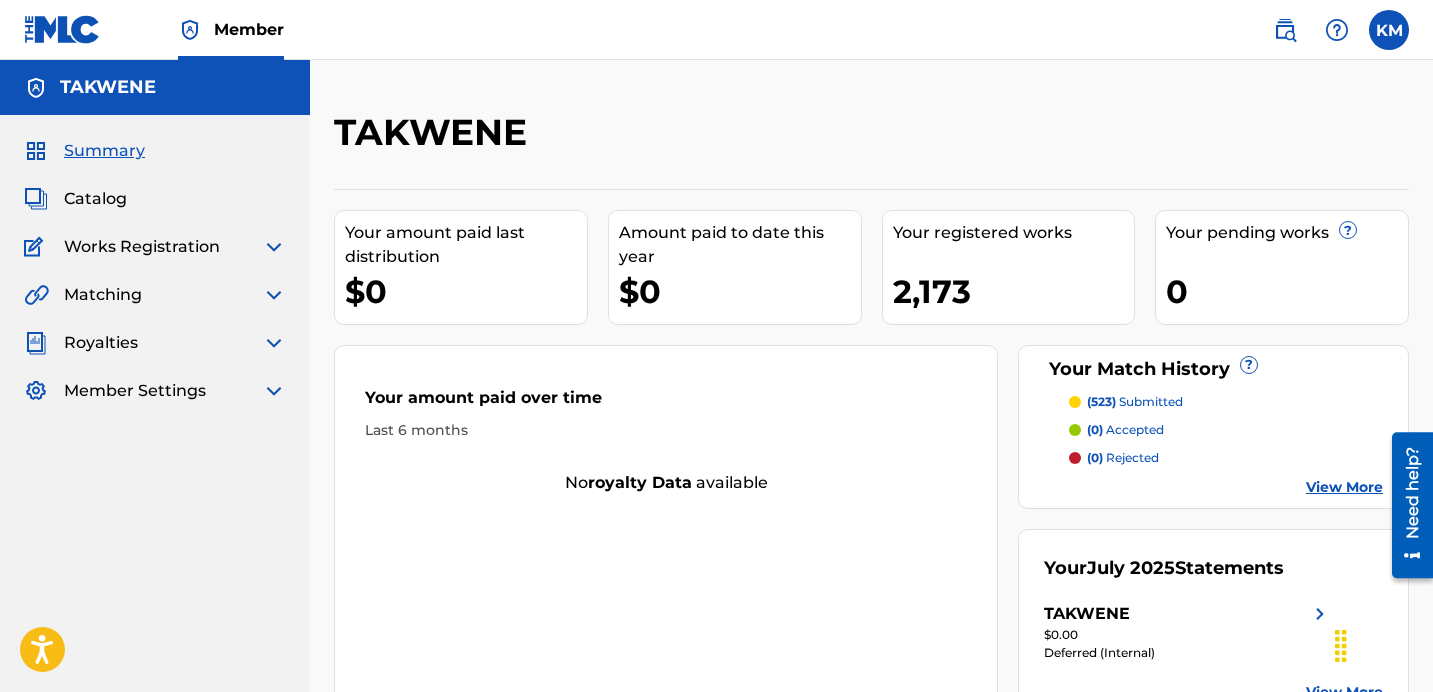 click at bounding box center (274, 343) 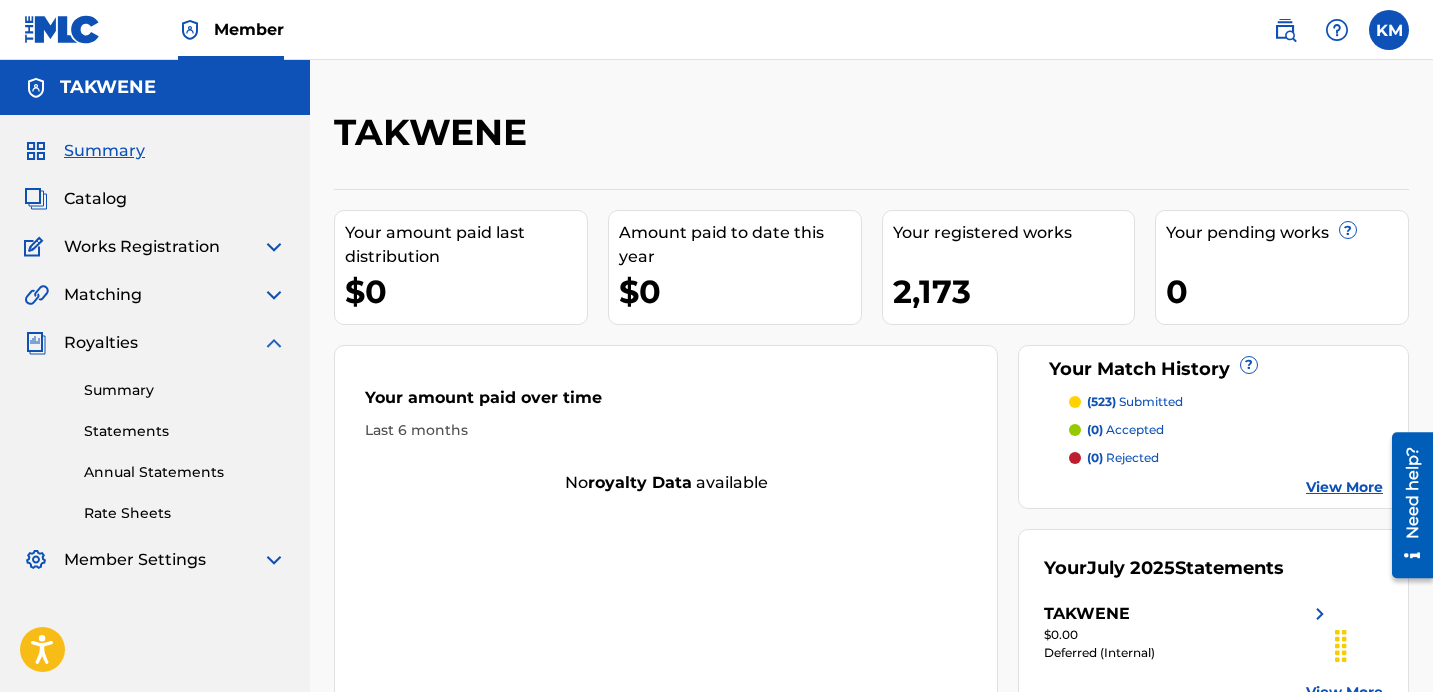click at bounding box center (274, 343) 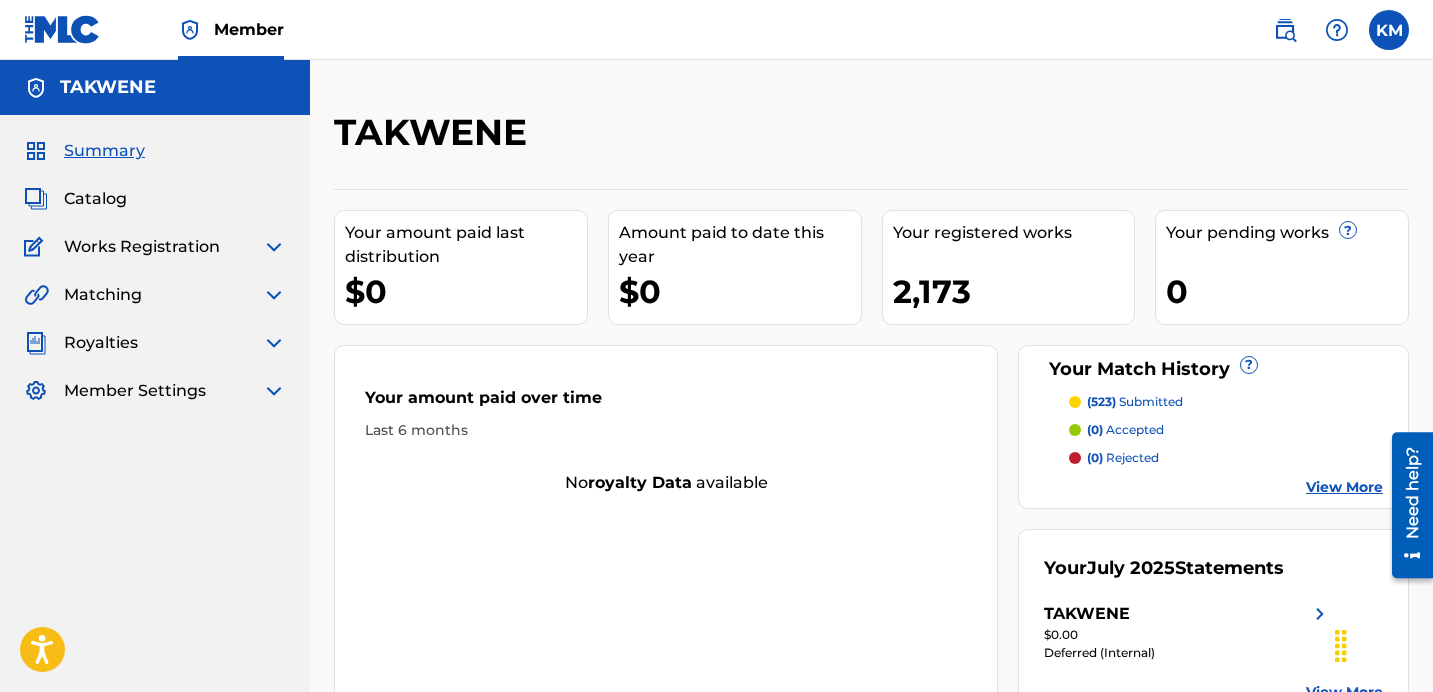 click at bounding box center [274, 295] 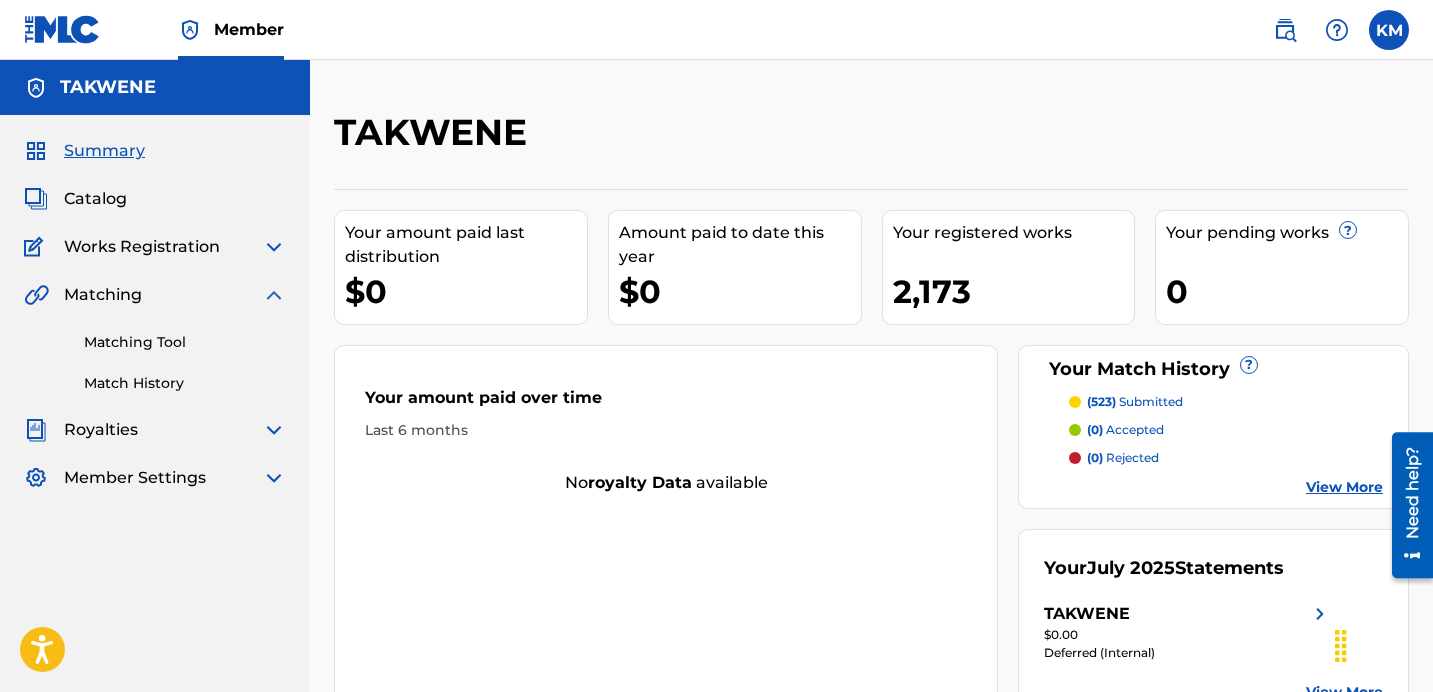 click at bounding box center [274, 295] 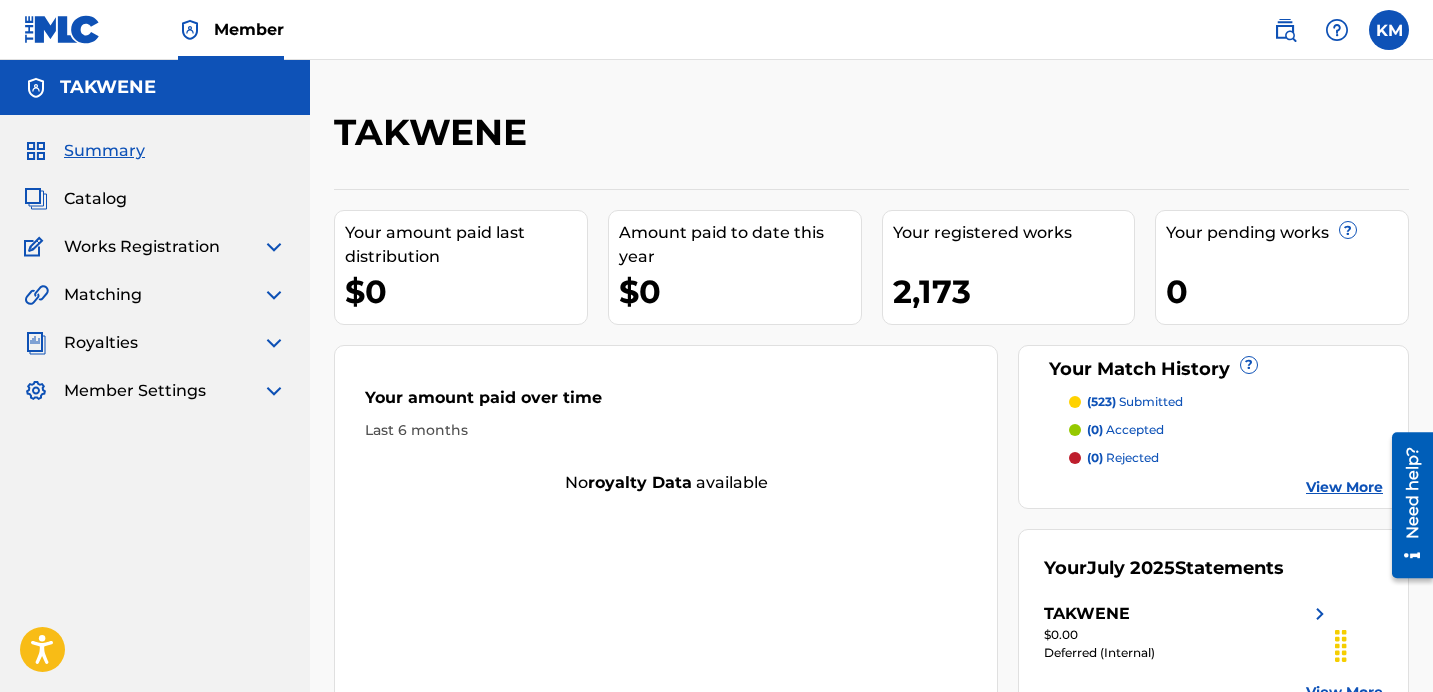 click at bounding box center (274, 295) 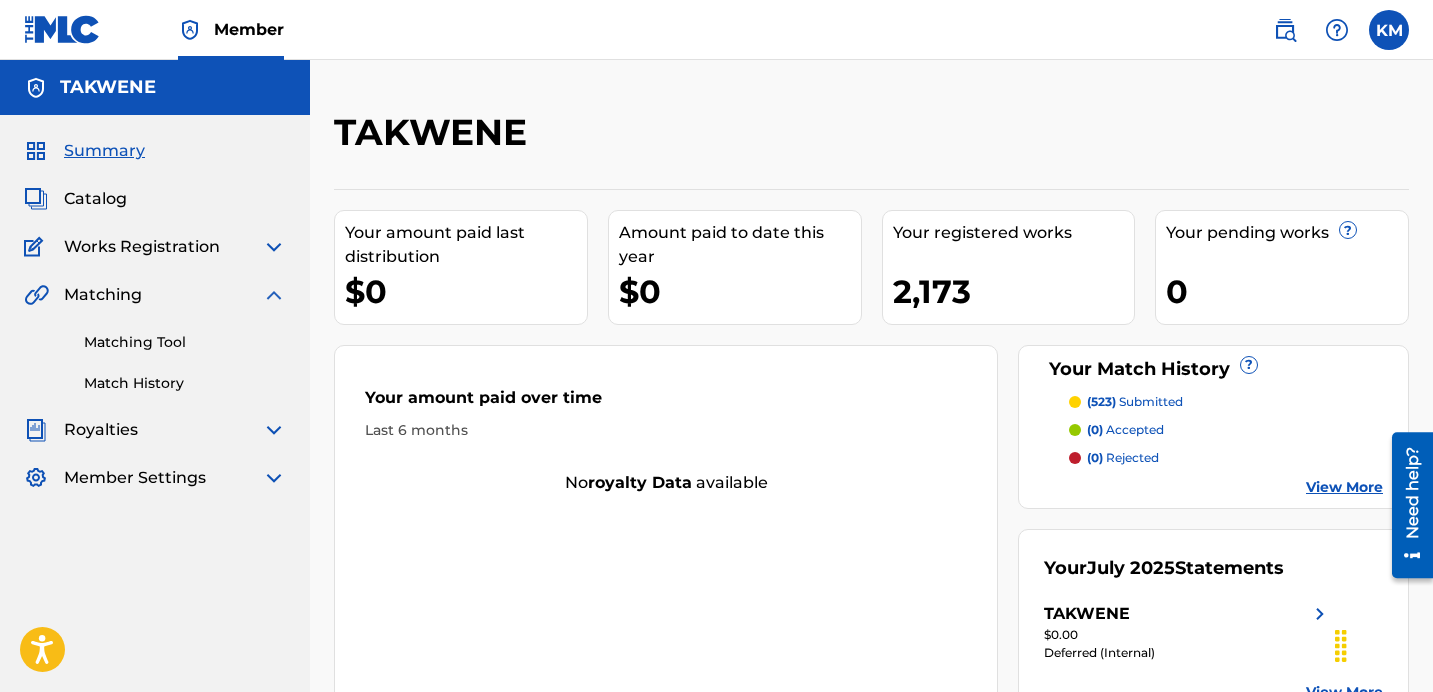 click on "Match History" at bounding box center (185, 383) 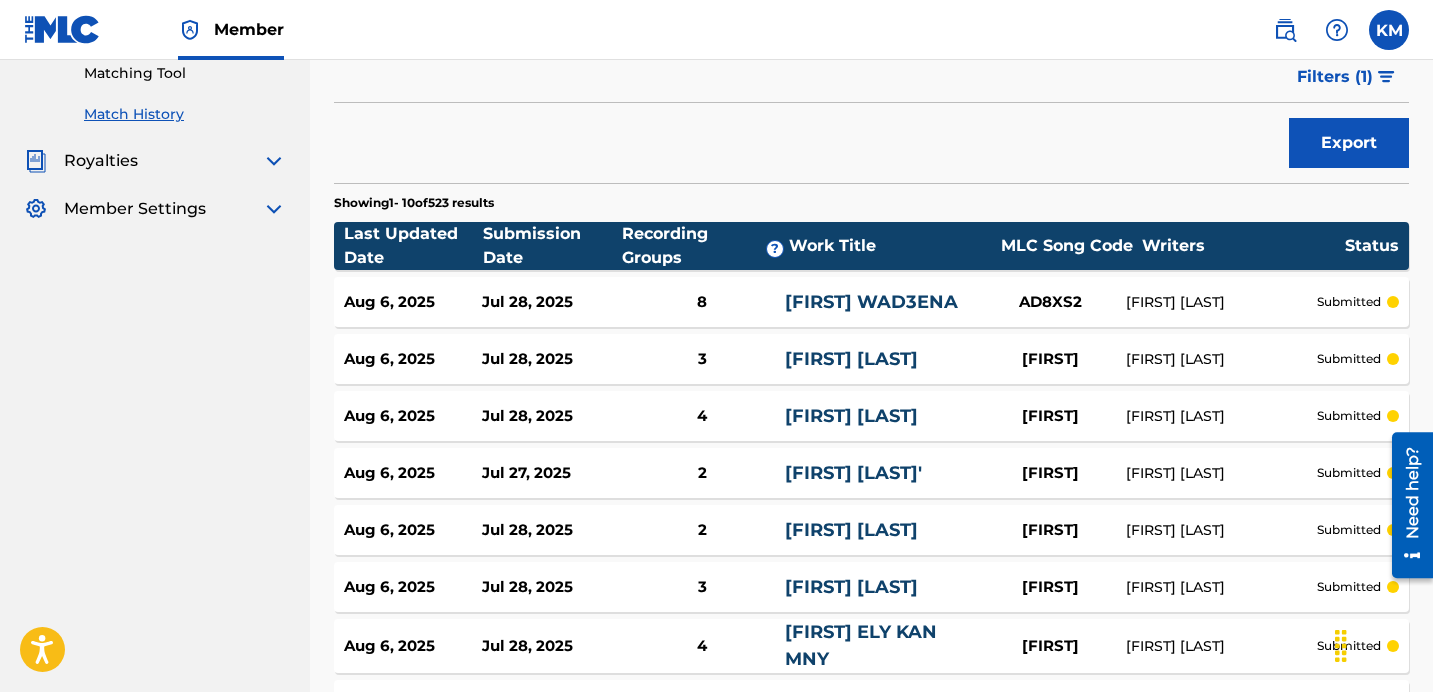 scroll, scrollTop: 264, scrollLeft: 0, axis: vertical 